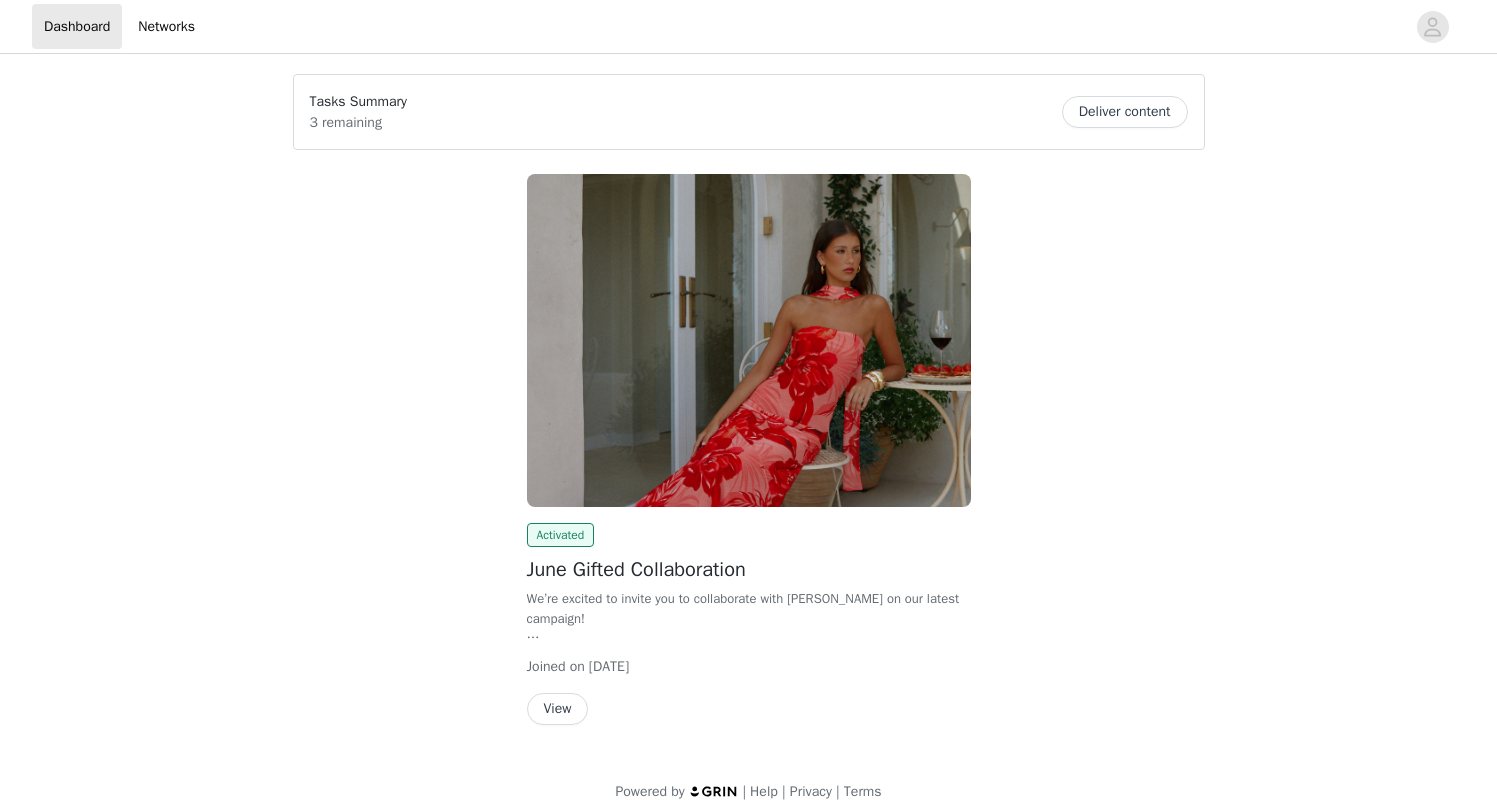 scroll, scrollTop: 0, scrollLeft: 0, axis: both 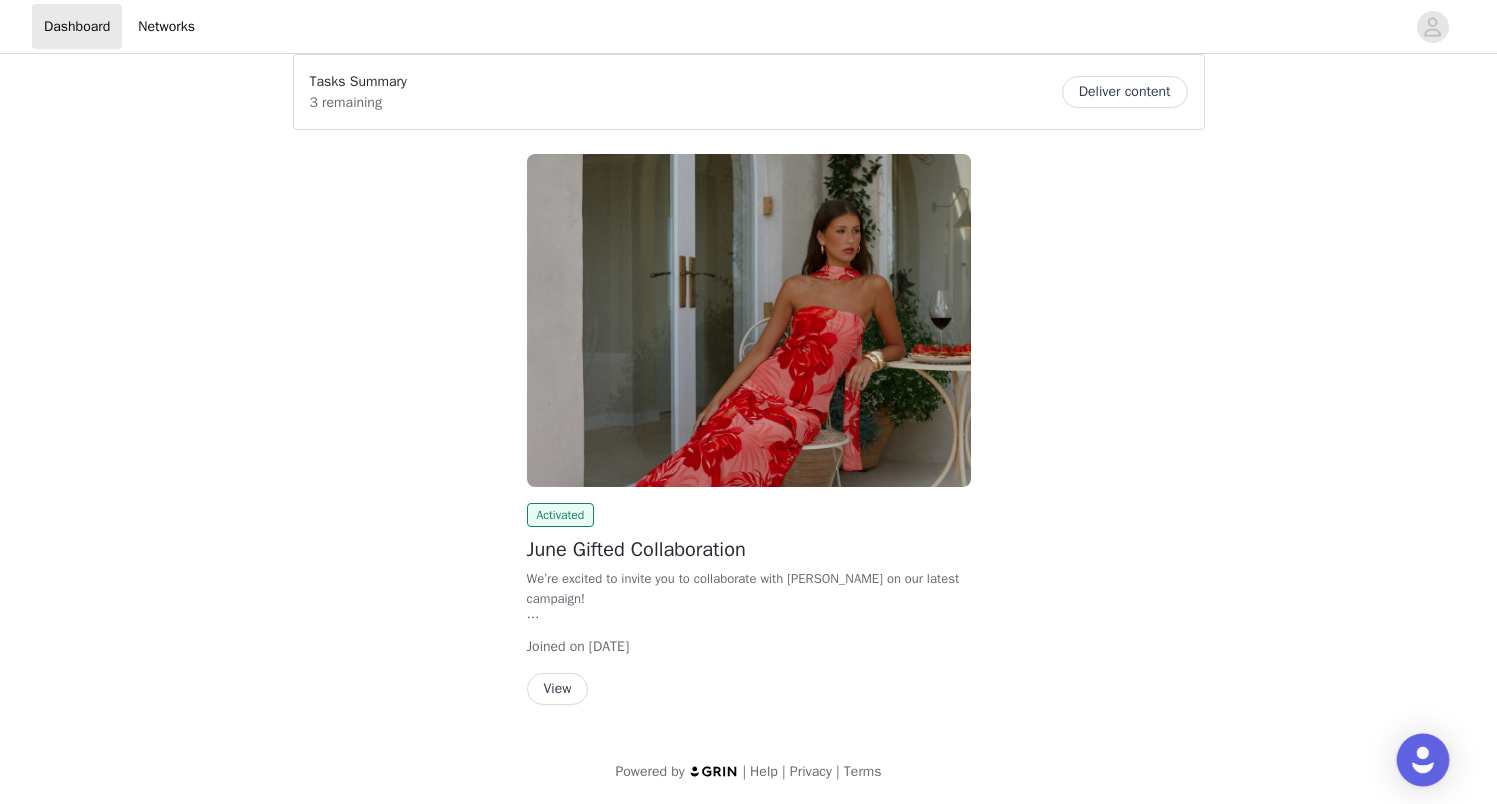 click at bounding box center (1423, 760) 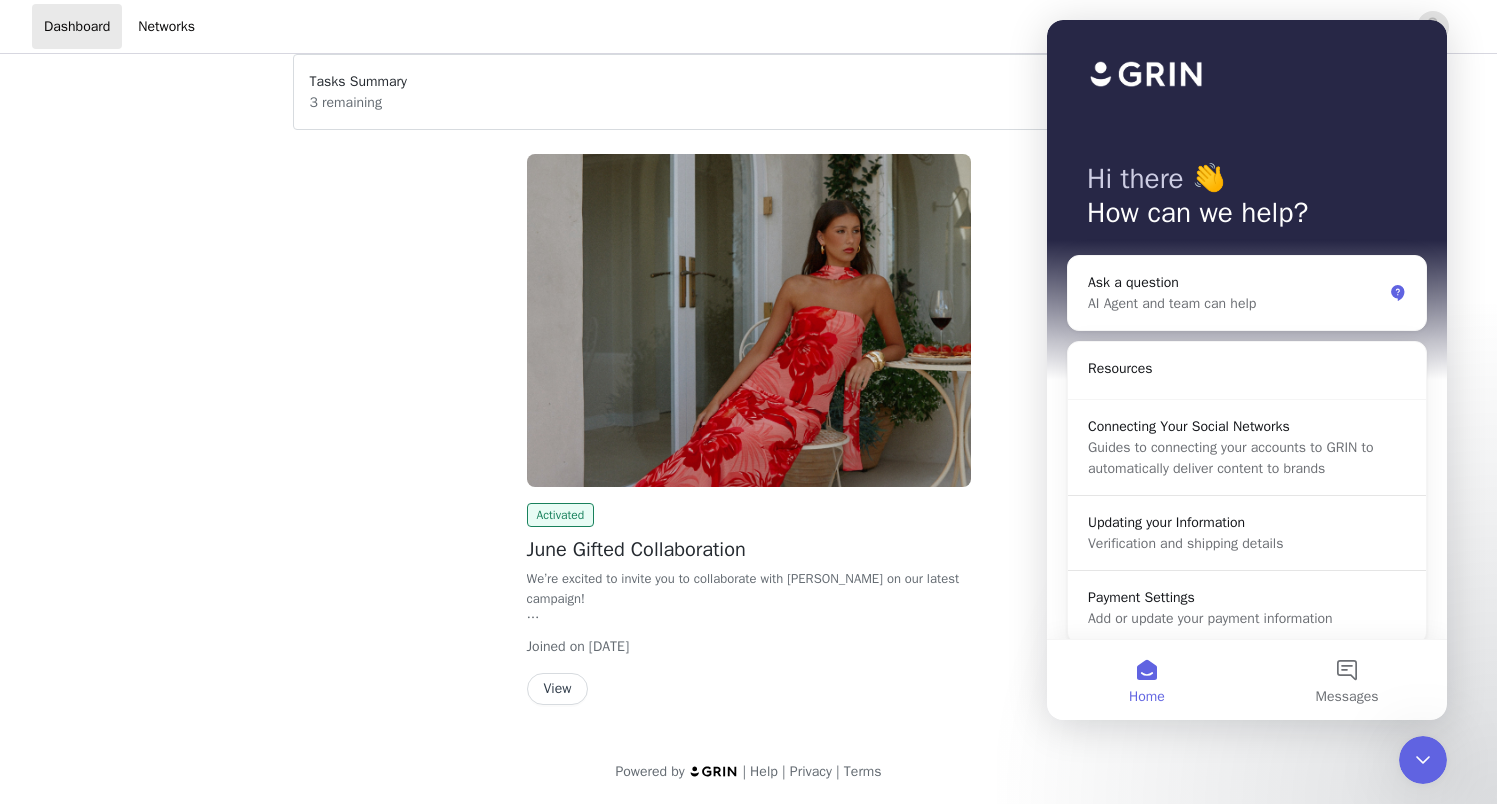 scroll, scrollTop: 0, scrollLeft: 0, axis: both 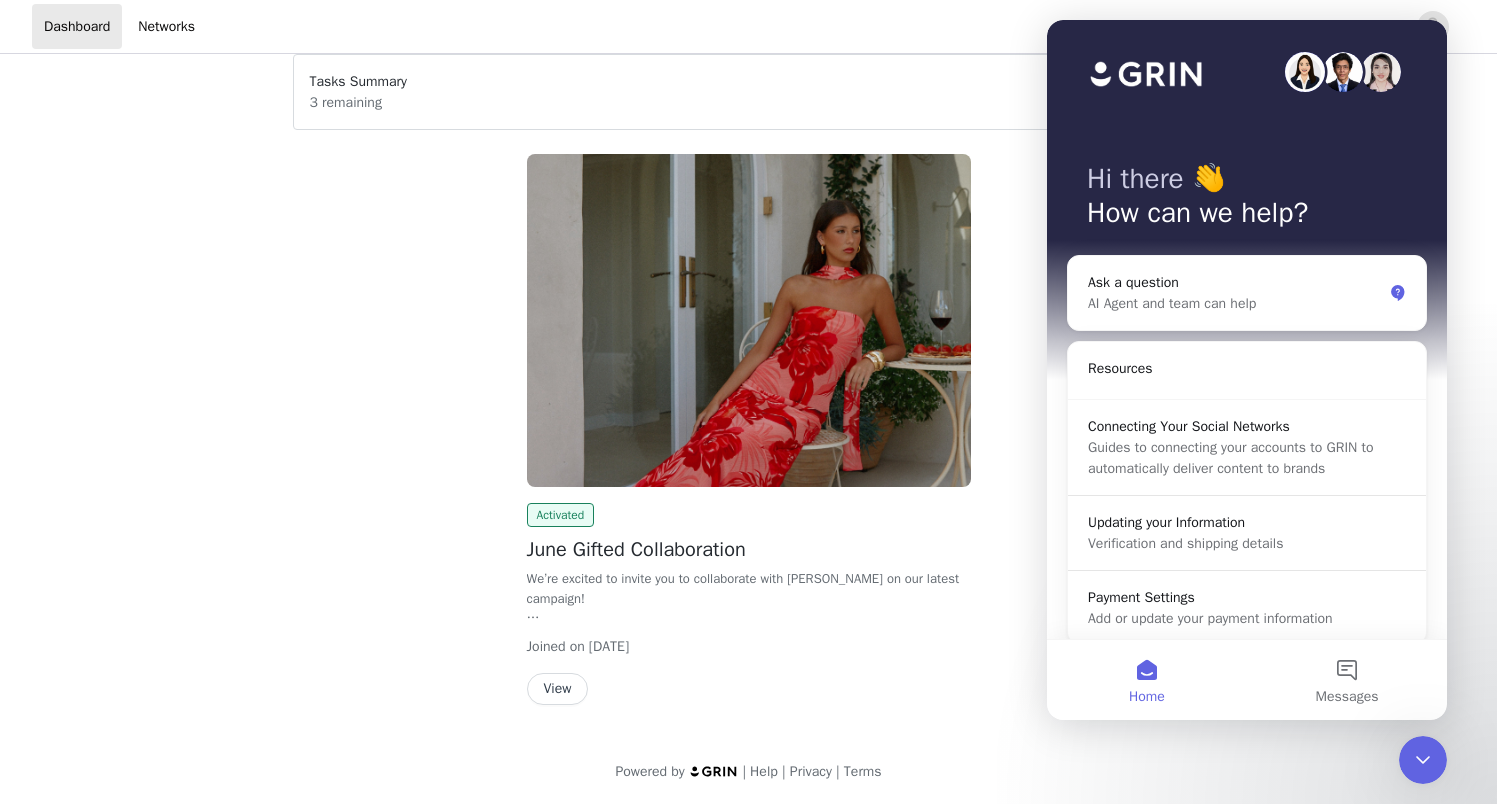 click on "Activated    June Gifted Collaboration   We’re excited to invite you to collaborate with Peppermayo on our latest campaign!
In exchange for your content, we’re offering the opportunity to select up to  3 items  from a range of our latest collections, as well as some of your all-time favourites.
Spots are strictly limited, so if you’re interested in securing your pieces and joining the campaign, simply complete the steps below to get started.
We can’t wait to collaborate with you. xx
Joined on   Jun 20, 2025       View" at bounding box center [749, 604] 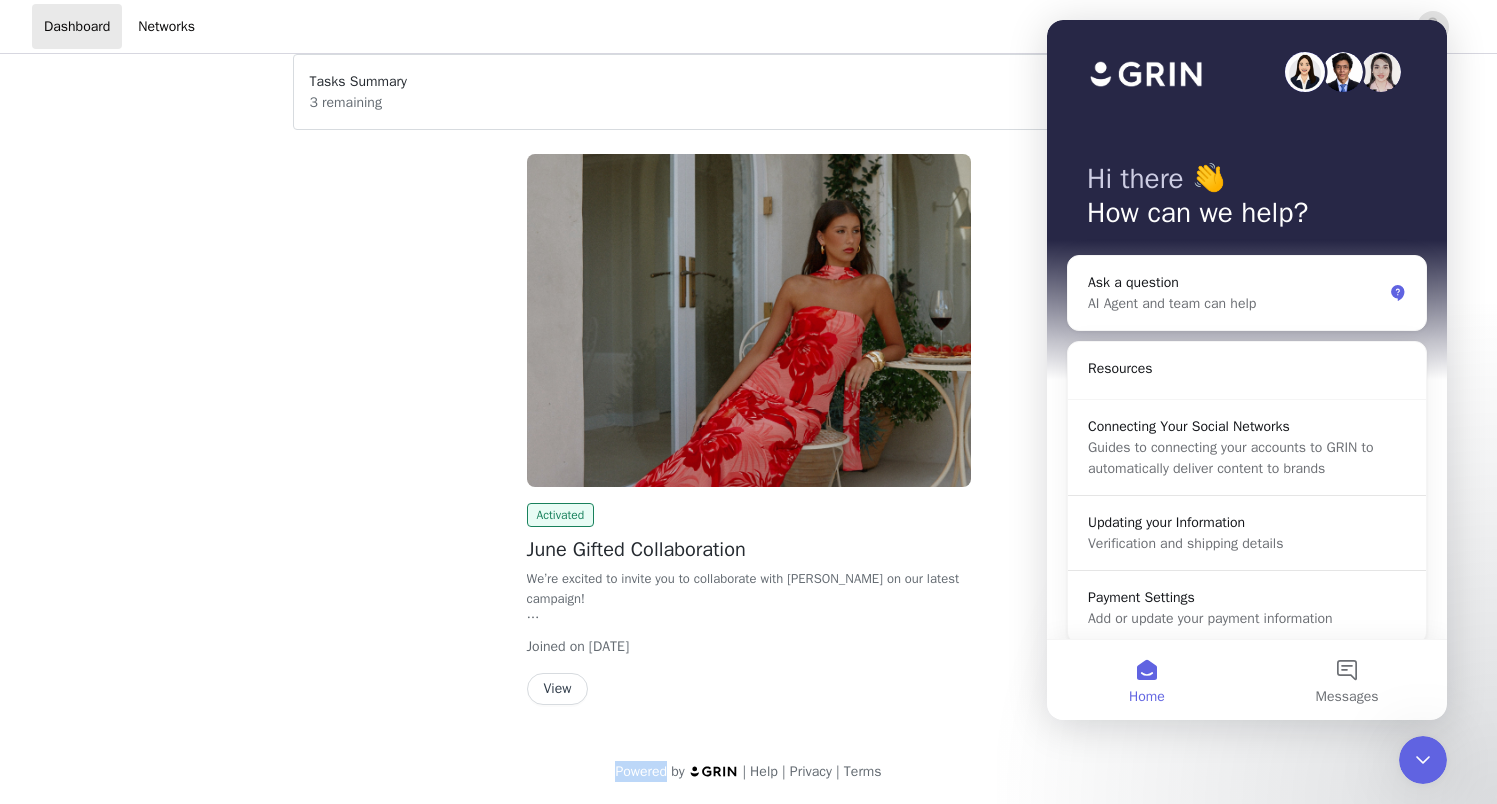 click on "Activated    June Gifted Collaboration   We’re excited to invite you to collaborate with Peppermayo on our latest campaign!
In exchange for your content, we’re offering the opportunity to select up to  3 items  from a range of our latest collections, as well as some of your all-time favourites.
Spots are strictly limited, so if you’re interested in securing your pieces and joining the campaign, simply complete the steps below to get started.
We can’t wait to collaborate with you. xx
Joined on   Jun 20, 2025       View" at bounding box center [749, 604] 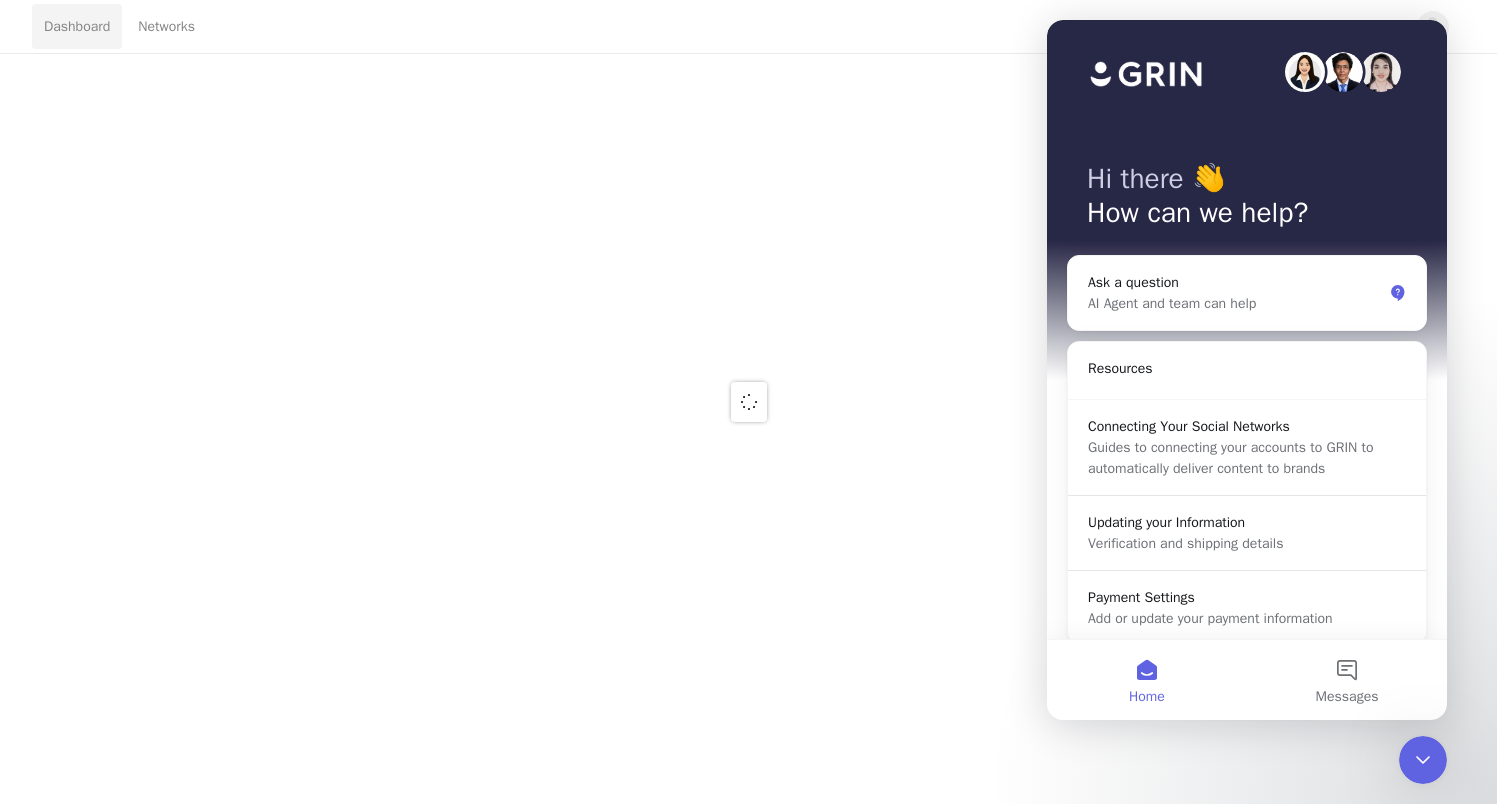scroll, scrollTop: 0, scrollLeft: 0, axis: both 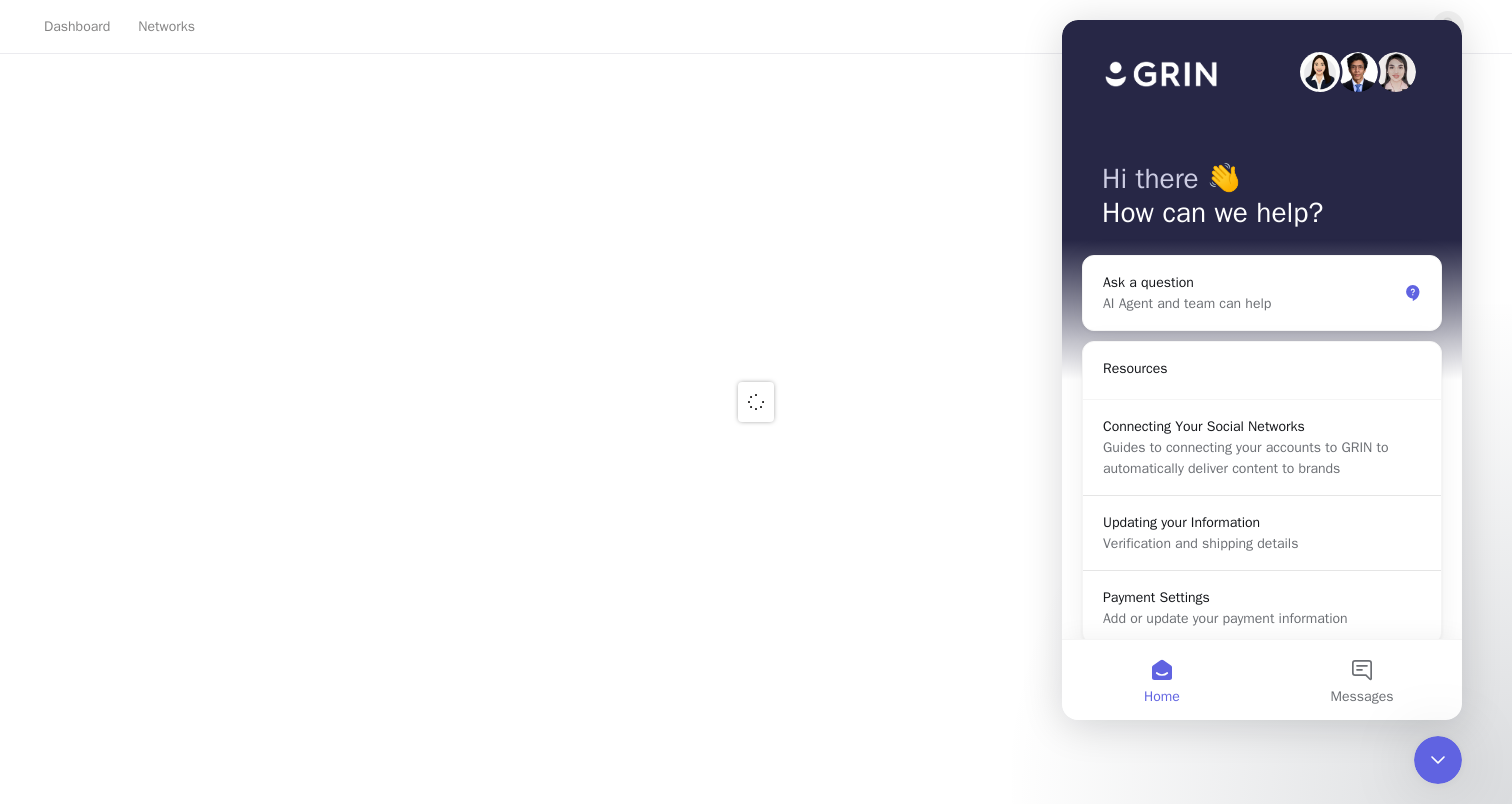 click at bounding box center [756, 402] 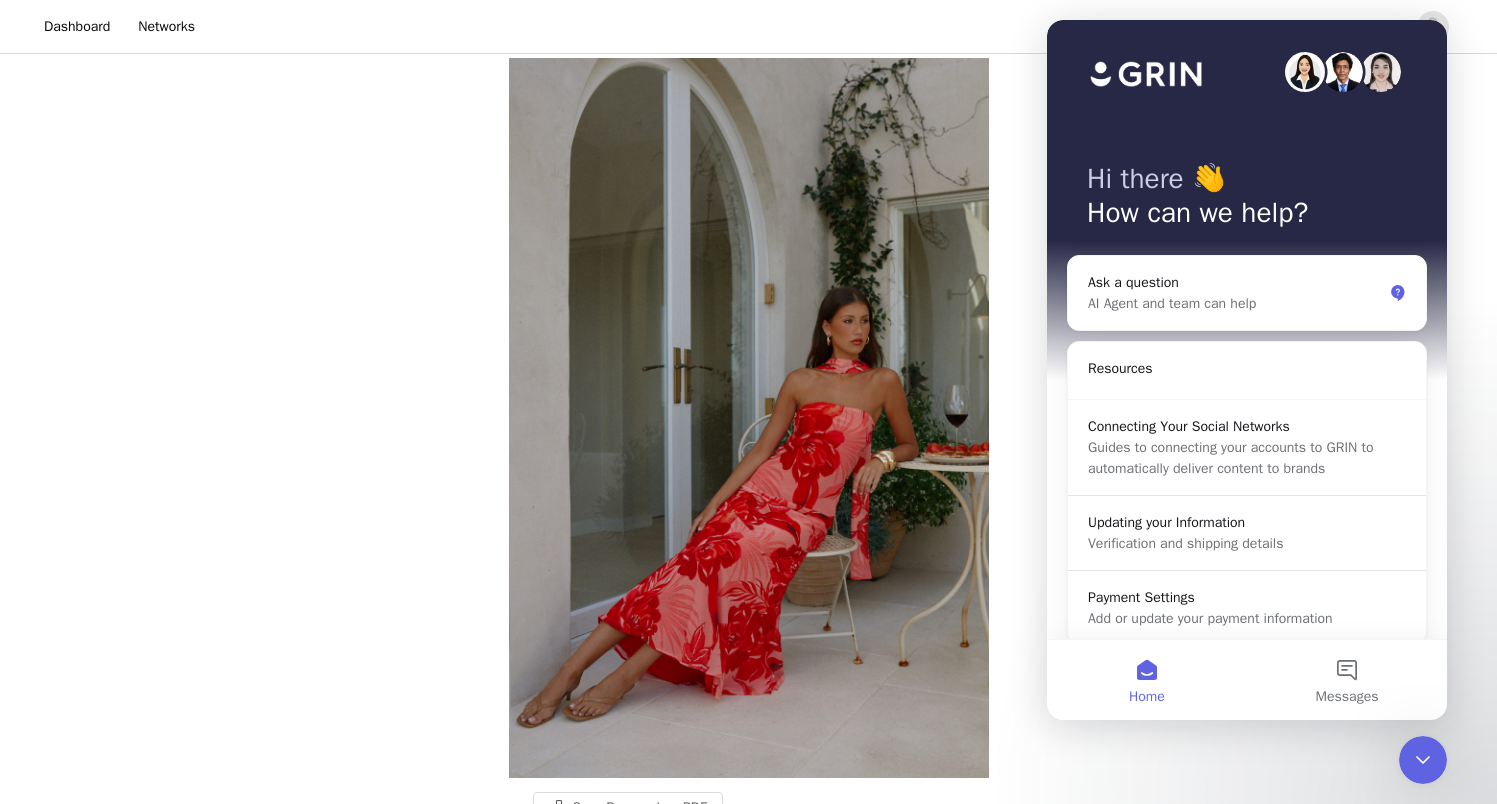 click on "Save Proposal as PDF   Back        Activated
June Gifted Collaboration
We’re excited to invite you to collaborate with Peppermayo on our latest campaign!
In exchange for your content, we’re offering the opportunity to select up to  3 items  from a range of our latest collections, as well as some of your all-time favourites.
Spots are strictly limited, so if you’re interested in securing your pieces and joining the campaign, simply complete the steps below to get started.
We can’t wait to collaborate with you. xx
Hashtag in the captions:    #peppermayo    Mention in the caption:    @peppermayo
Your TikTok invite link will be created after your proposal is accepted.
Deliverables   3 Incomplete, 0 Complete         Deliver       TikTok (2)     IG Reel (2)     IG Post (2) Upload Files   You may upload additional files to share with the brand below.            Select your styles!   1 Order         View" at bounding box center [748, 1409] 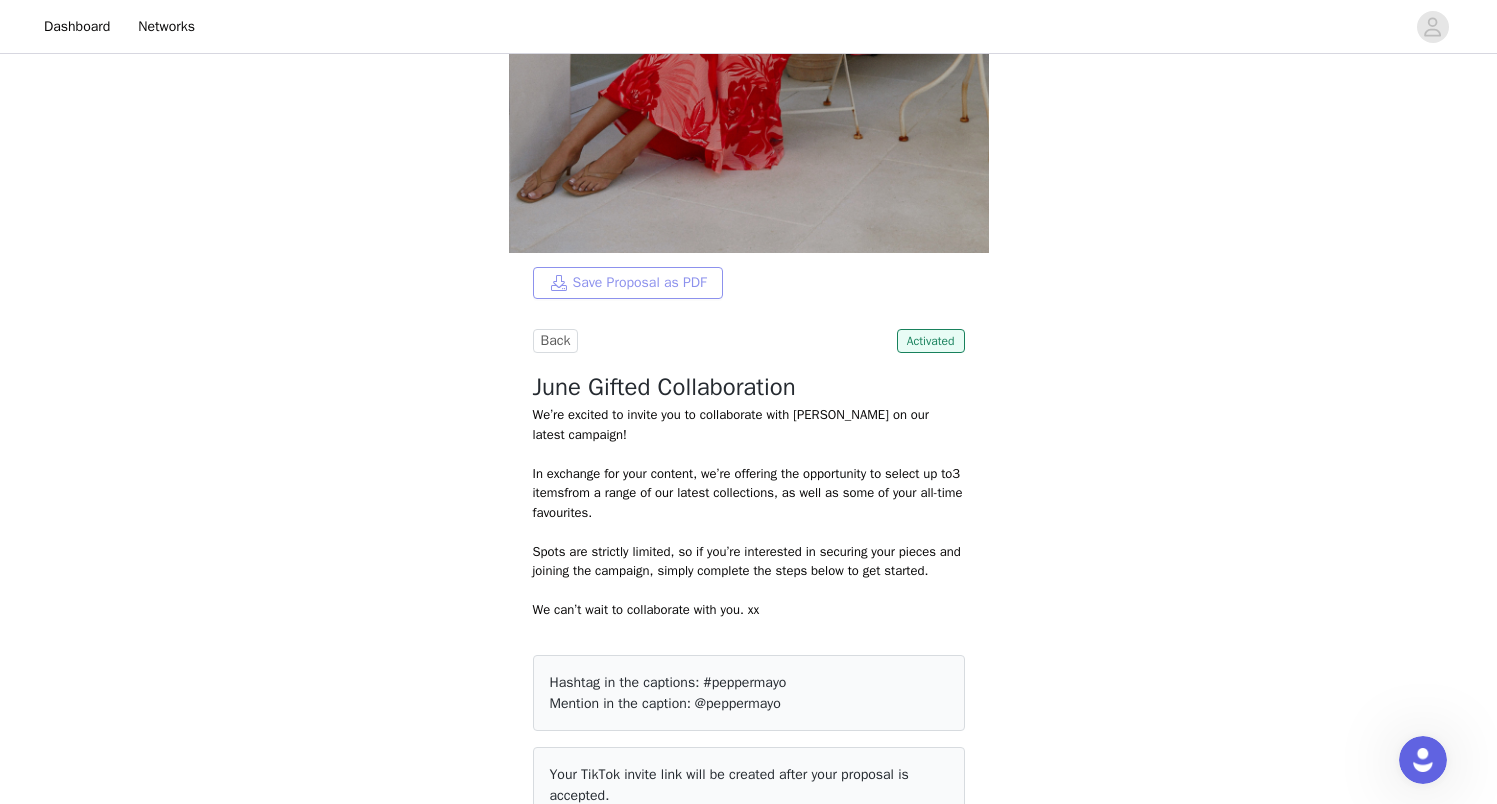 scroll, scrollTop: 530, scrollLeft: 0, axis: vertical 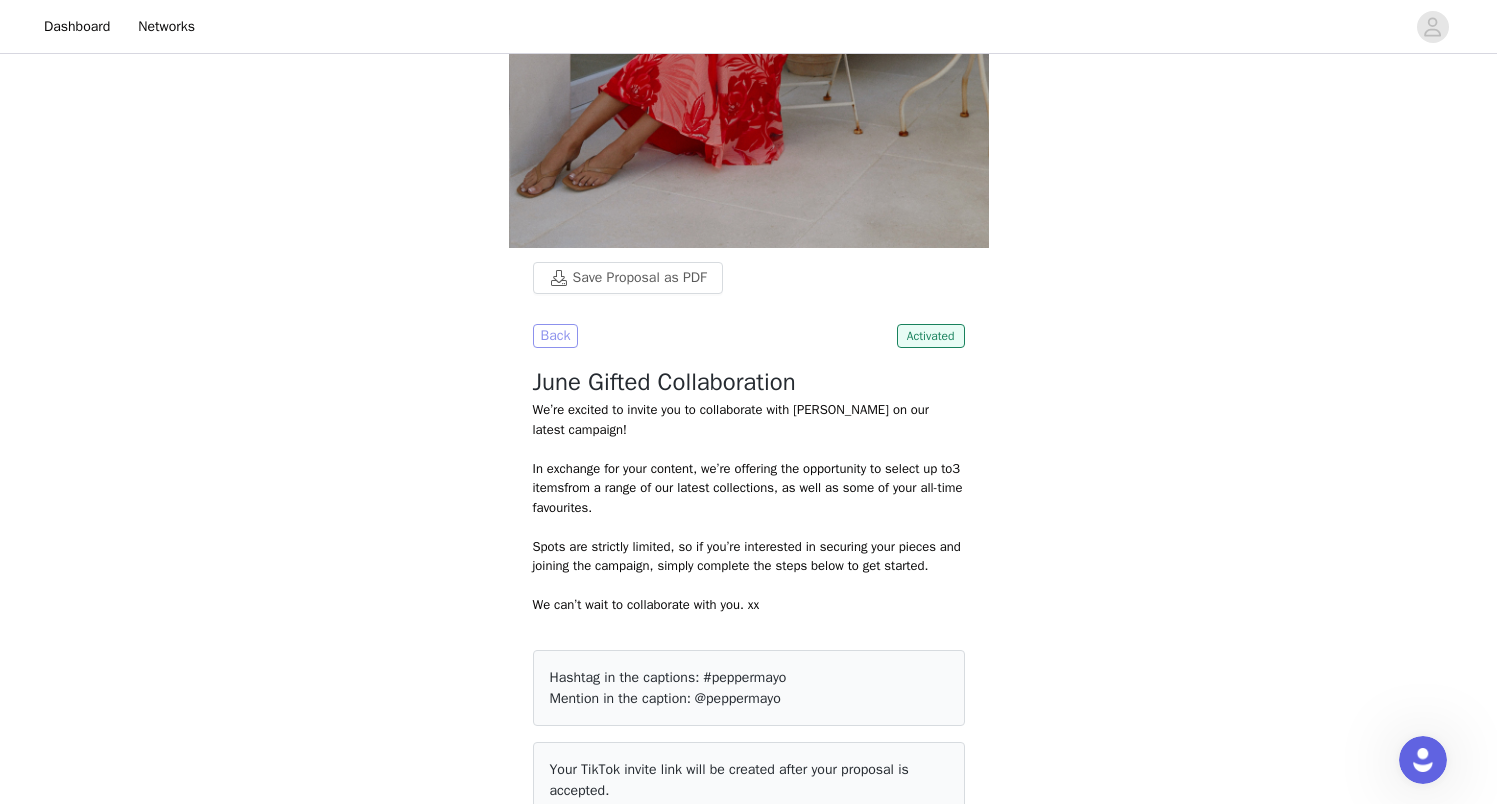 click on "Back" at bounding box center [556, 336] 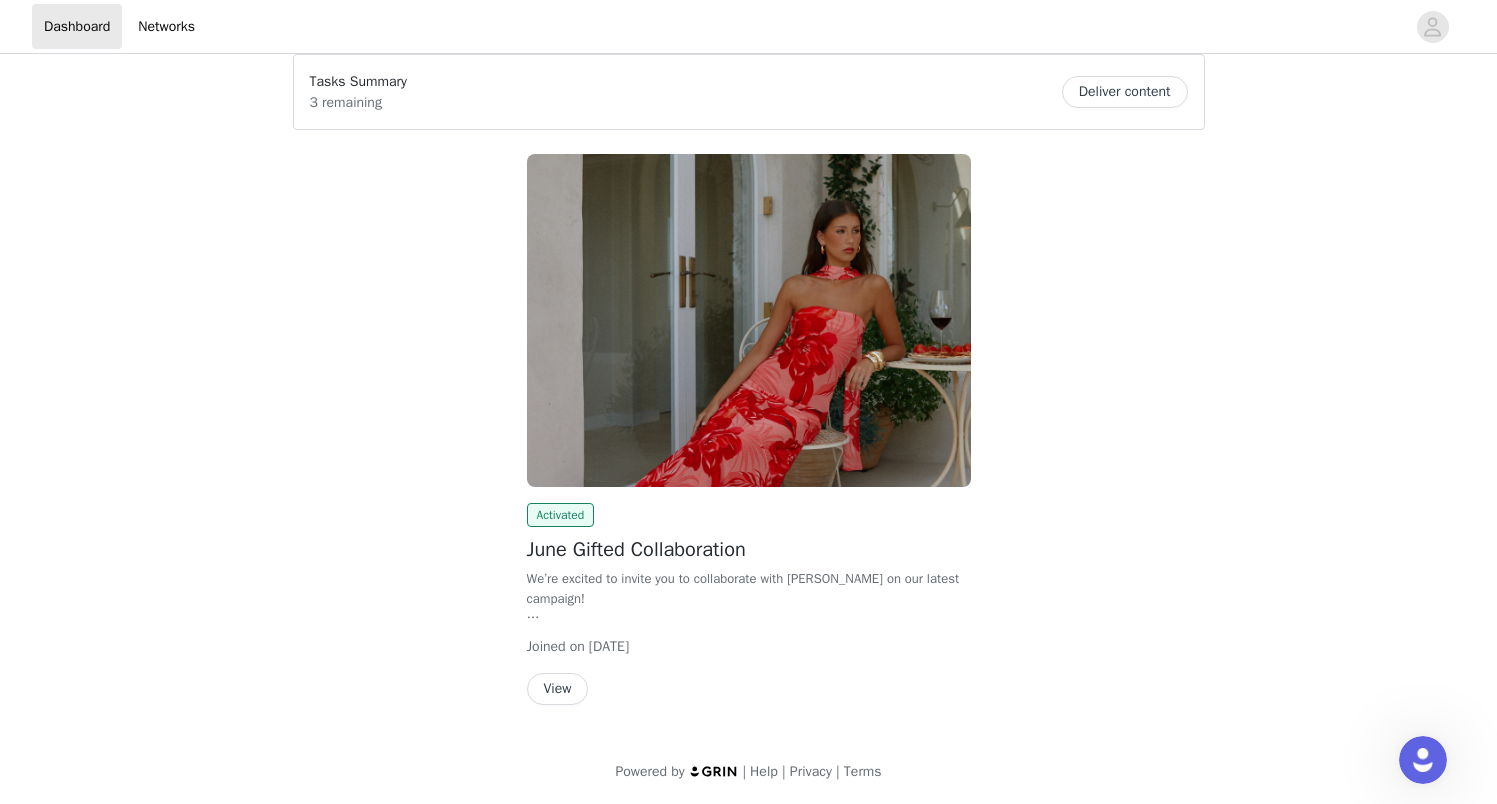 click on "View" at bounding box center [558, 689] 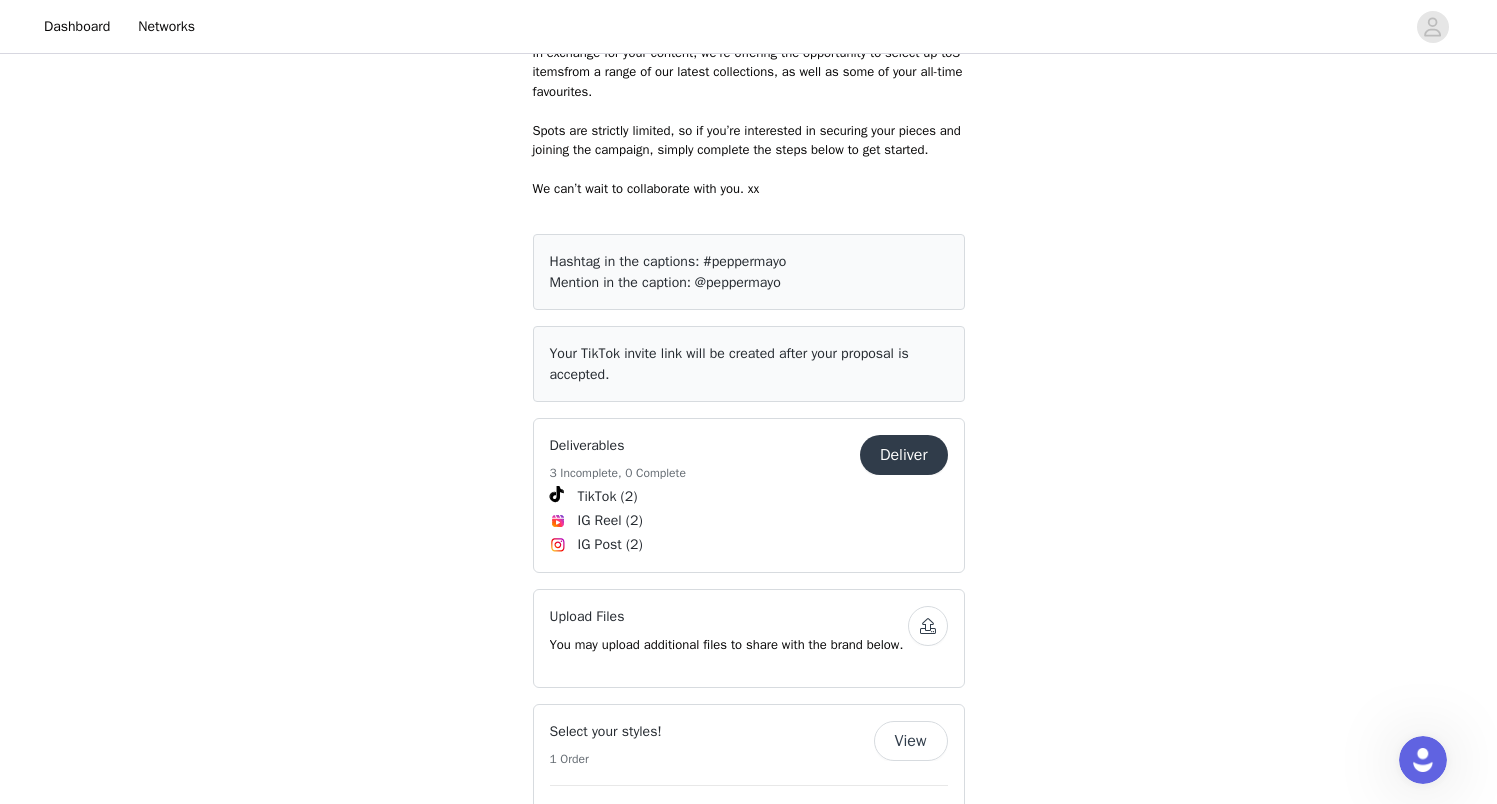 scroll, scrollTop: 958, scrollLeft: 0, axis: vertical 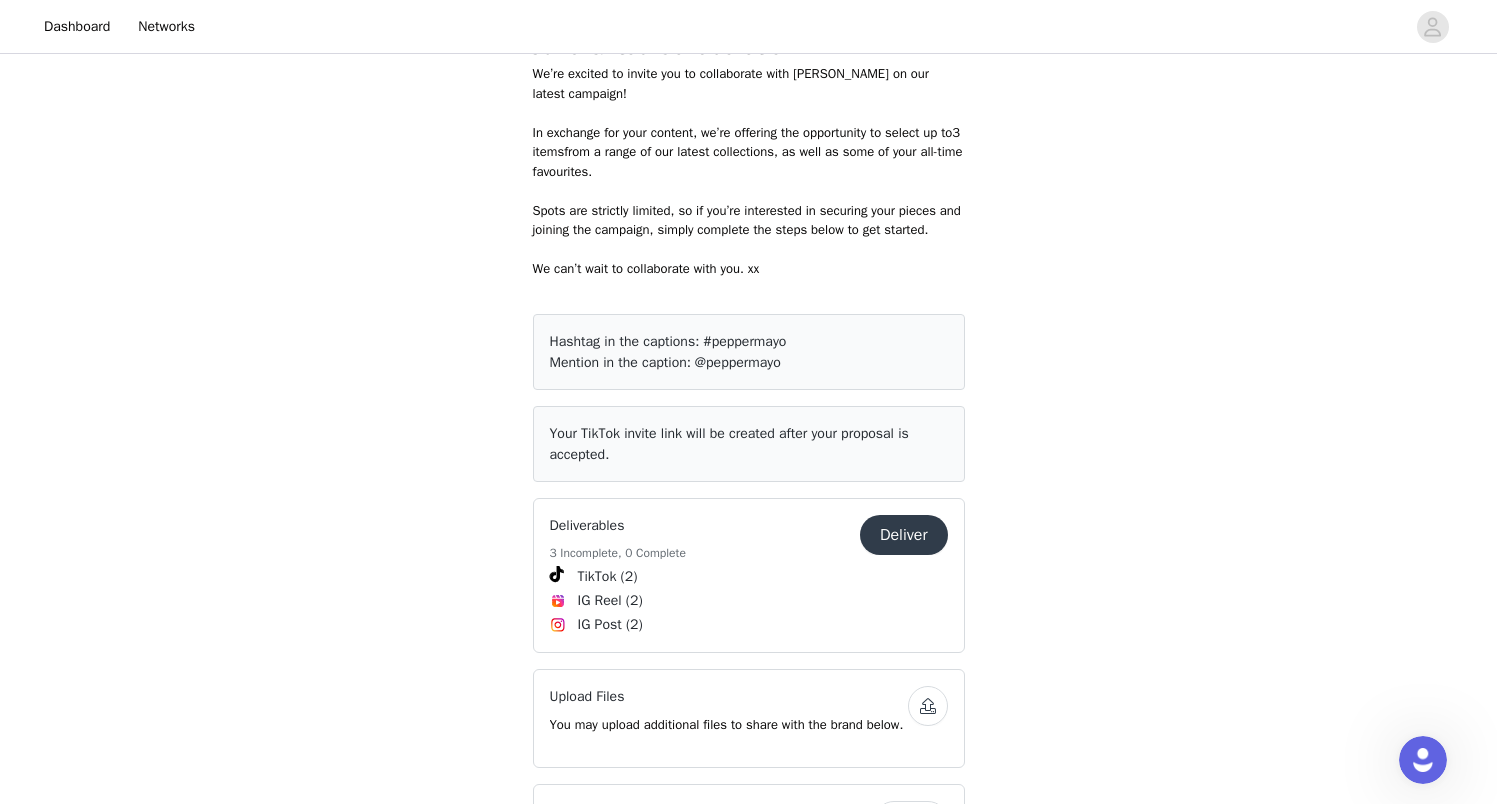 click on "Deliver" at bounding box center (904, 535) 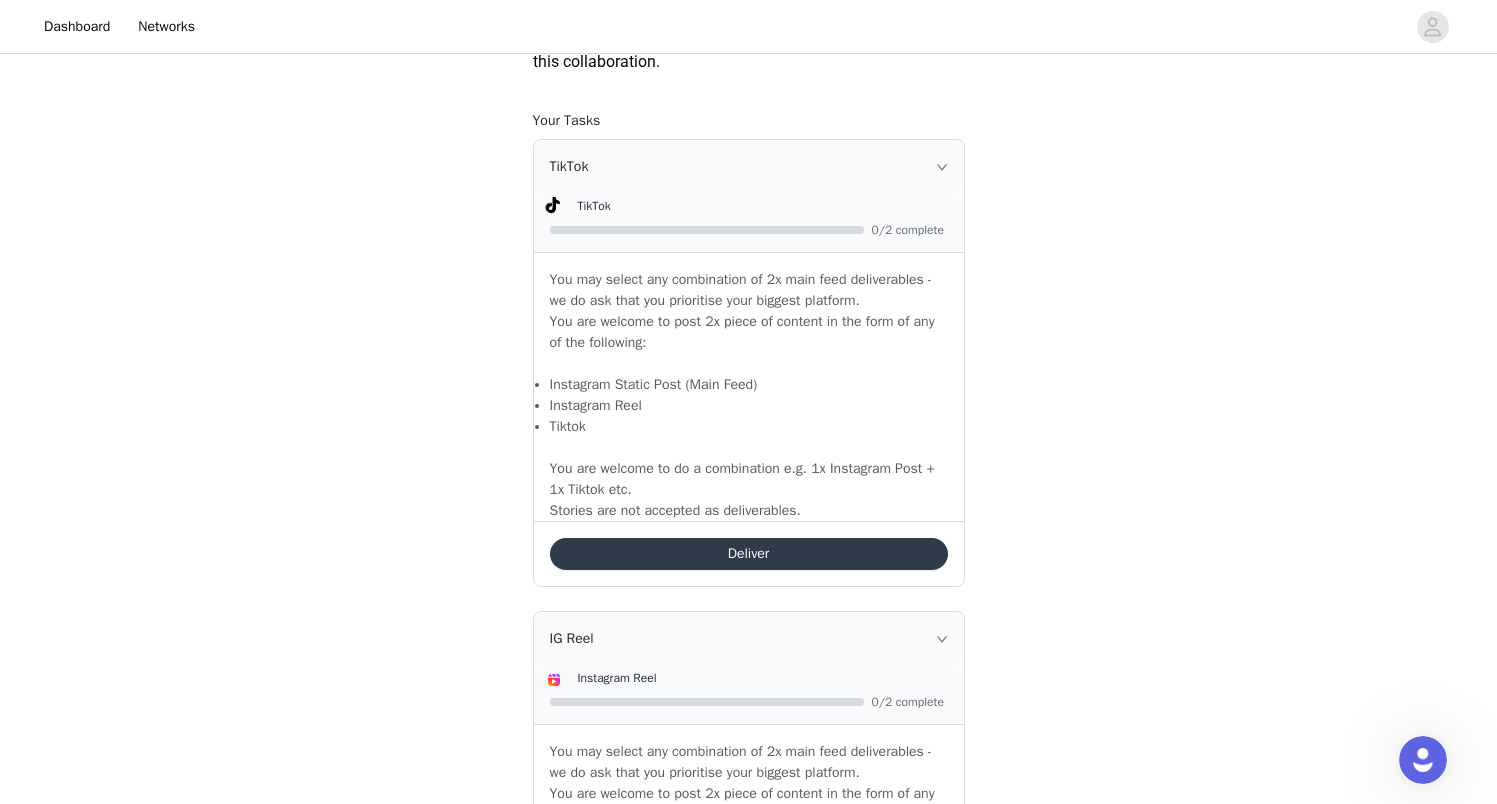 scroll, scrollTop: 1267, scrollLeft: 0, axis: vertical 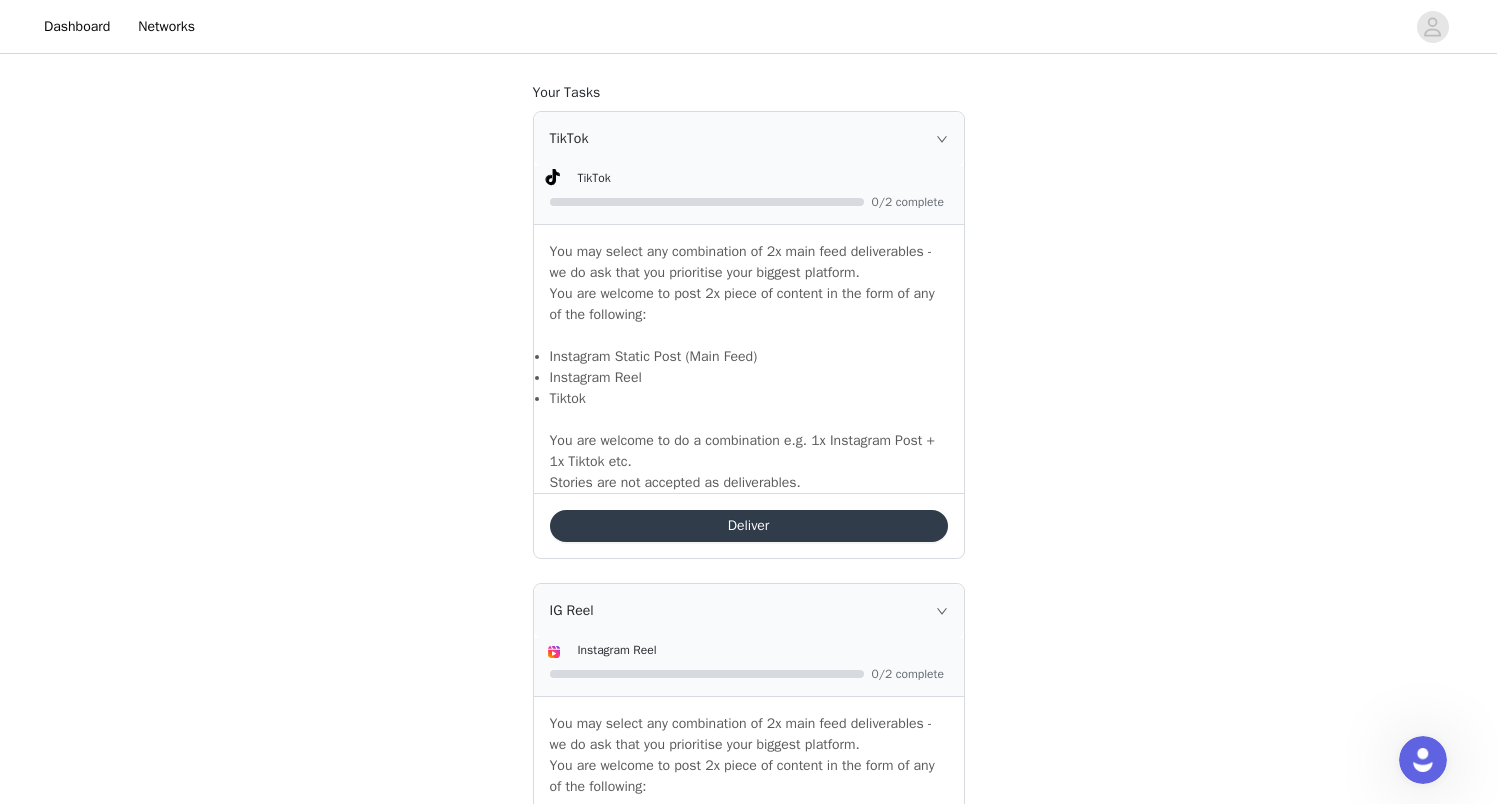 drag, startPoint x: 794, startPoint y: 522, endPoint x: 862, endPoint y: 440, distance: 106.52699 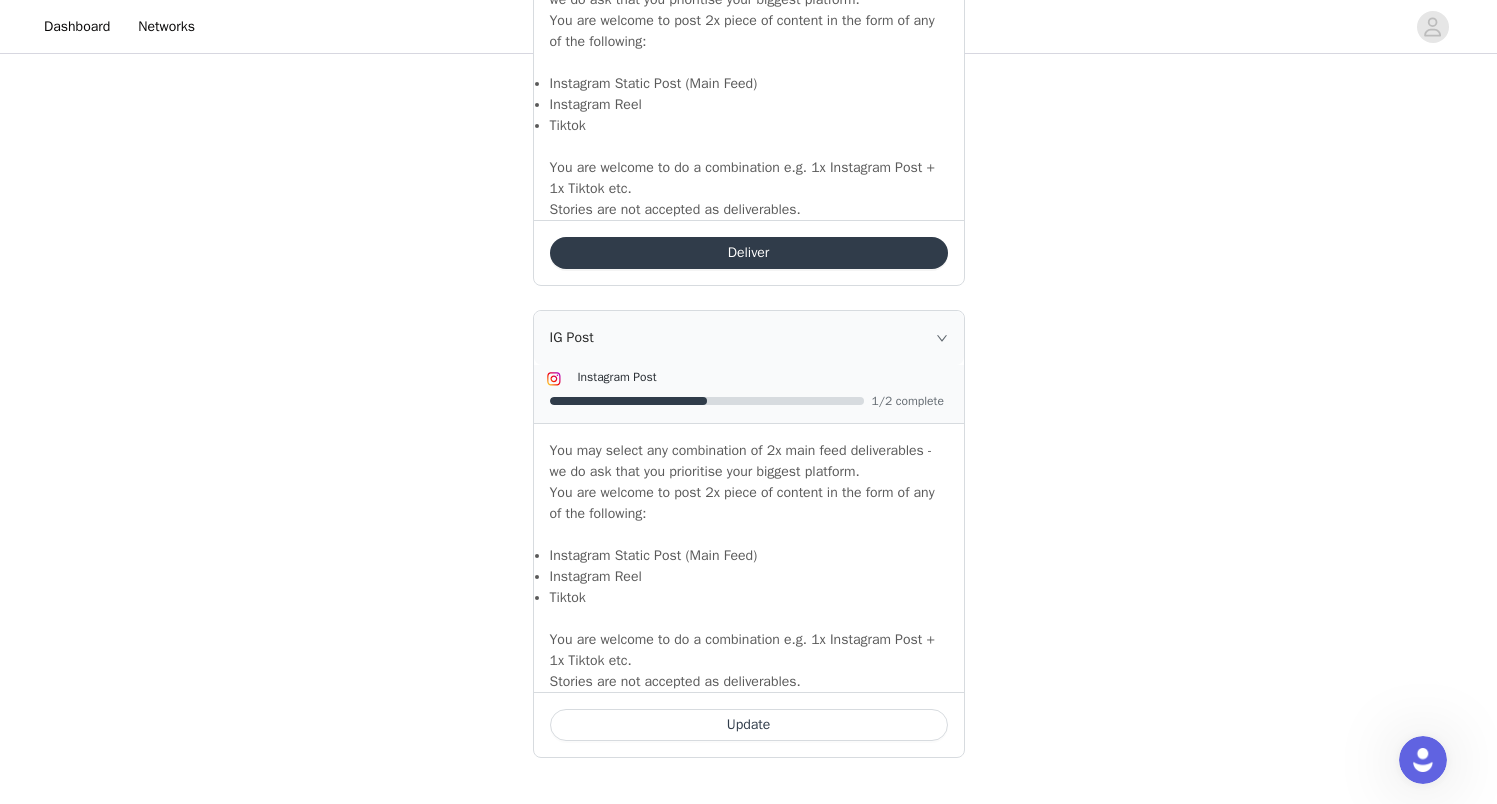 scroll, scrollTop: 2010, scrollLeft: 0, axis: vertical 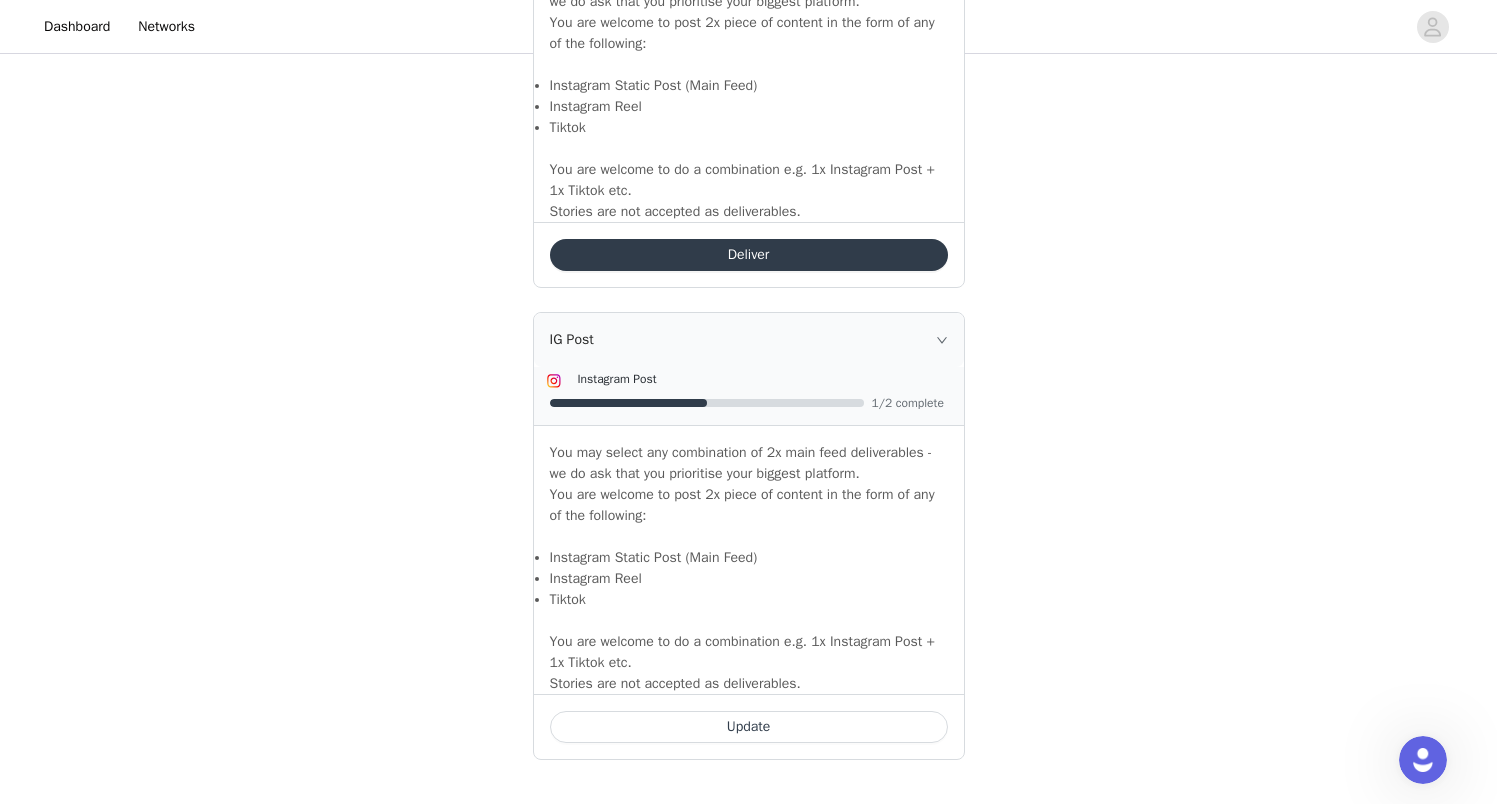 click on "Update" at bounding box center (749, 727) 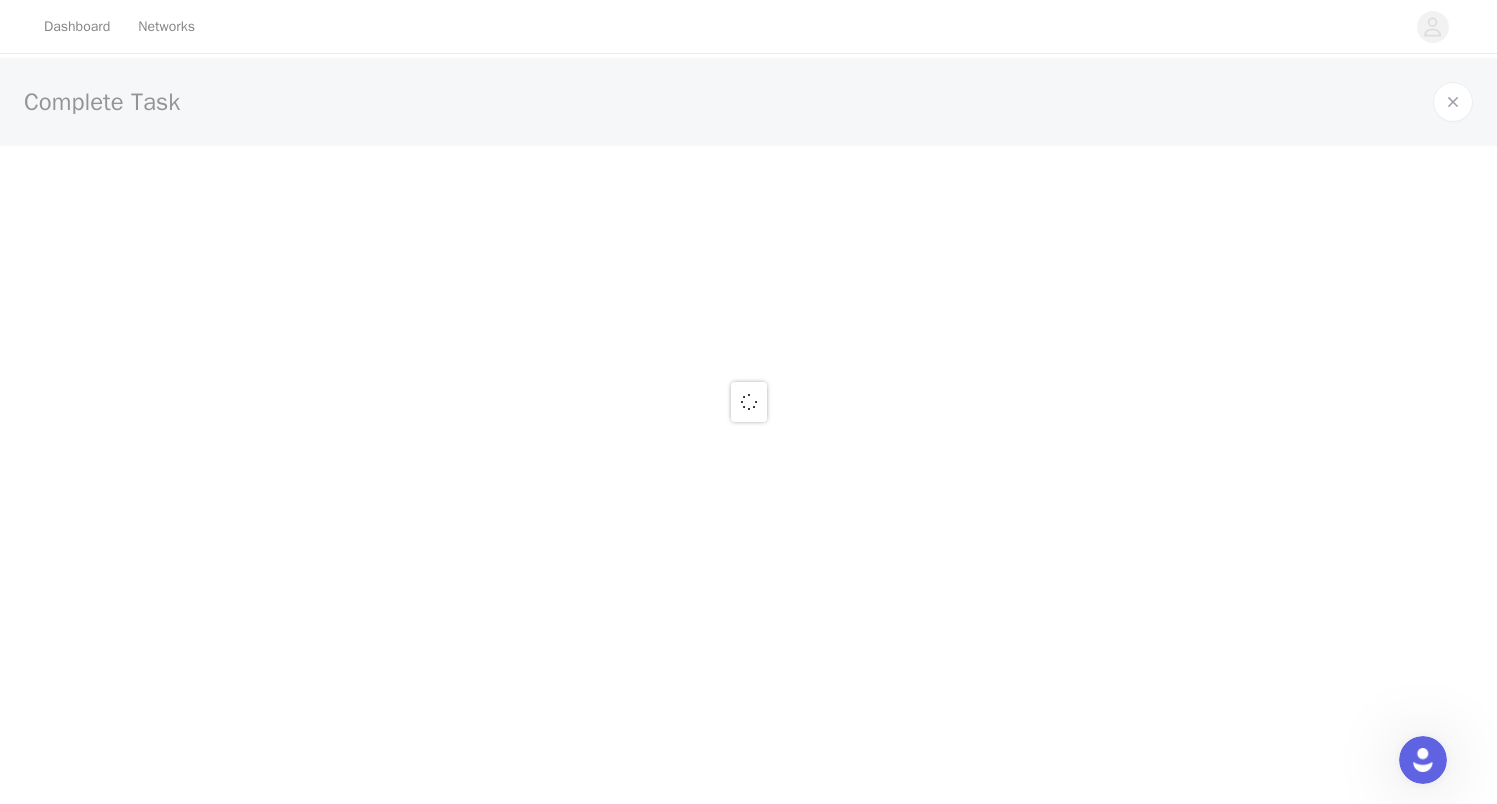 scroll, scrollTop: 0, scrollLeft: 0, axis: both 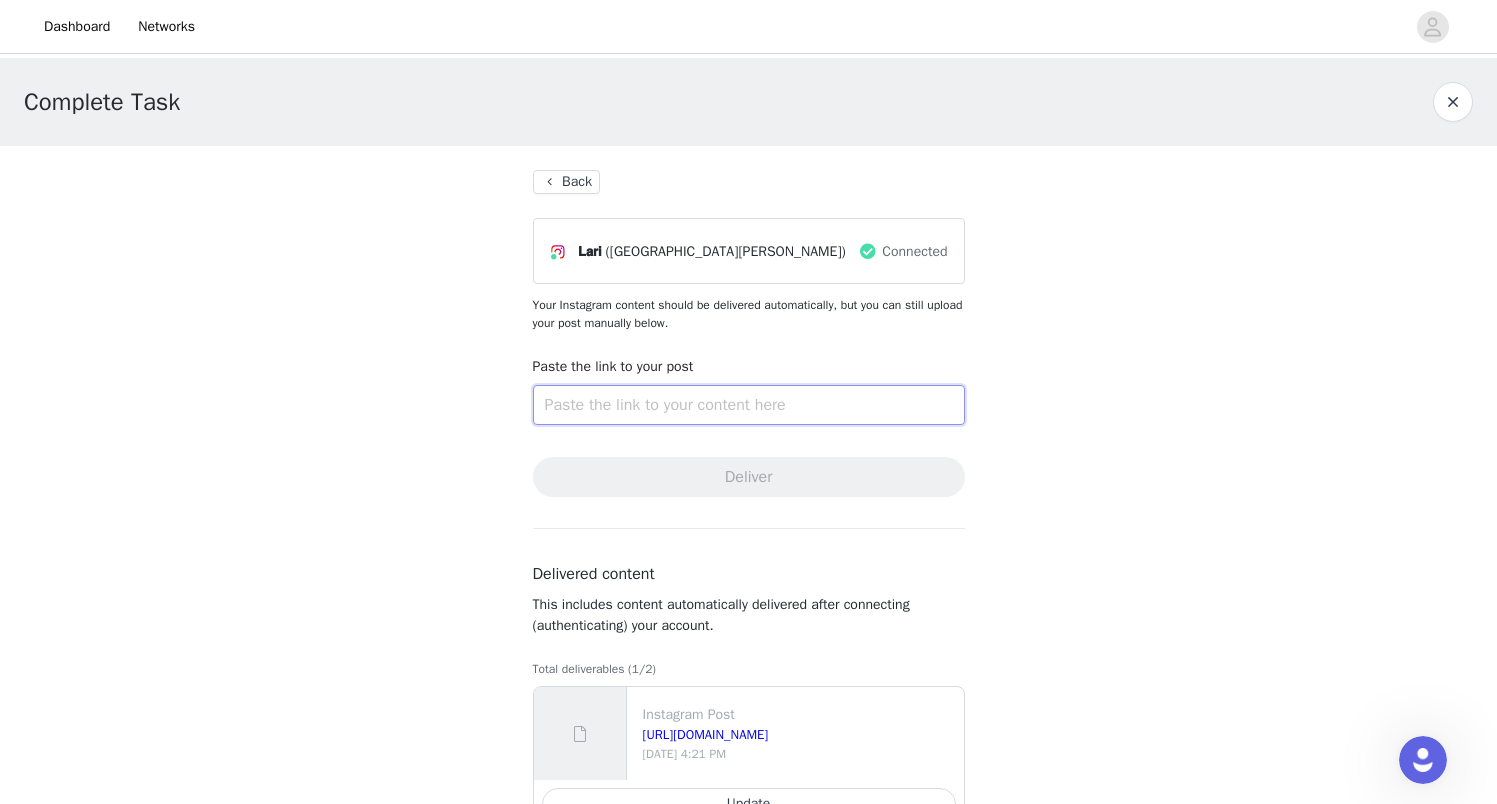 click at bounding box center (749, 405) 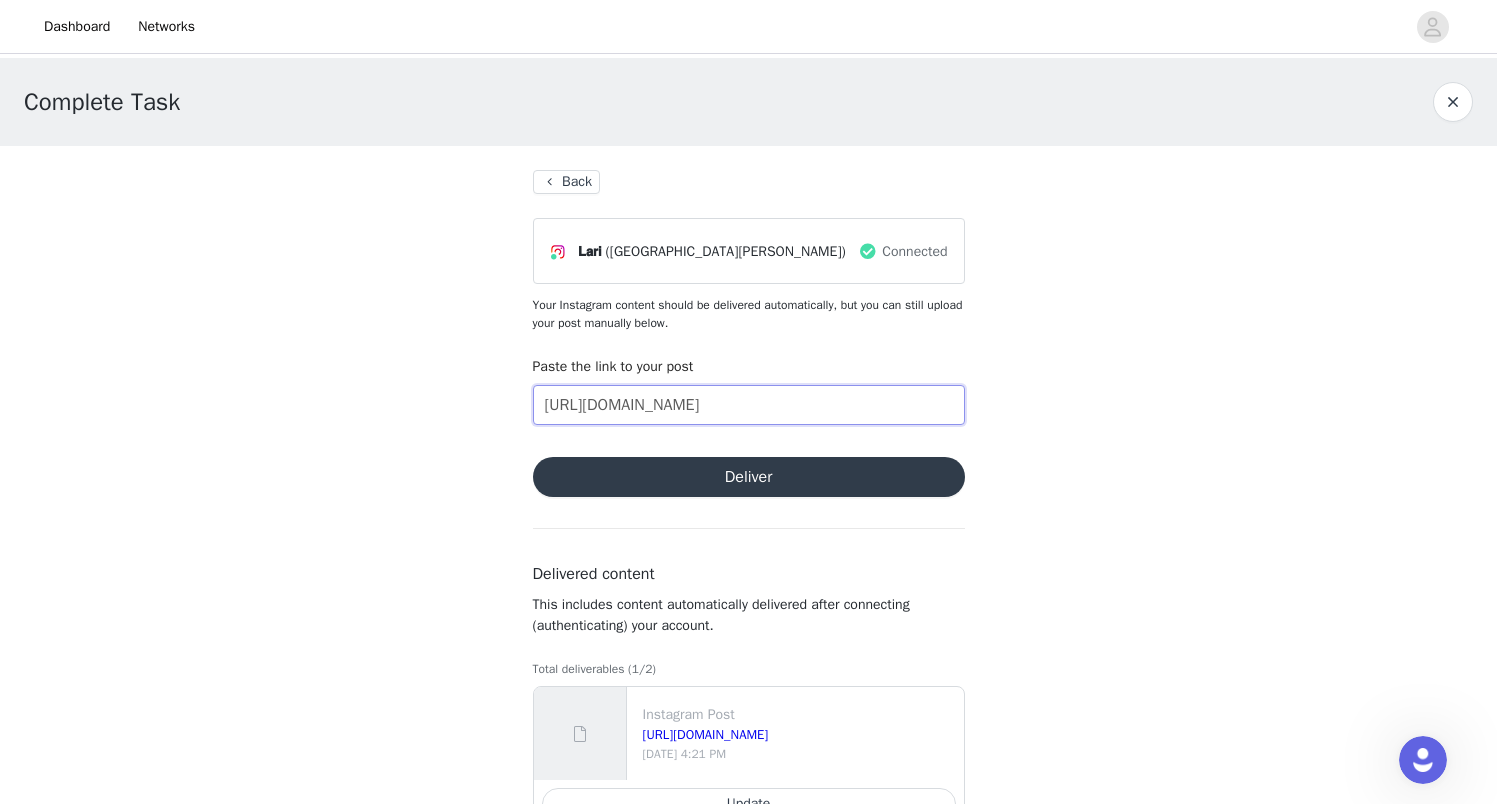 type on "https://www.instagram.com/p/DMF7R-XNF_q/?utm_source=ig_web_copy_link&igsh=MzRlODBiNWFlZA==" 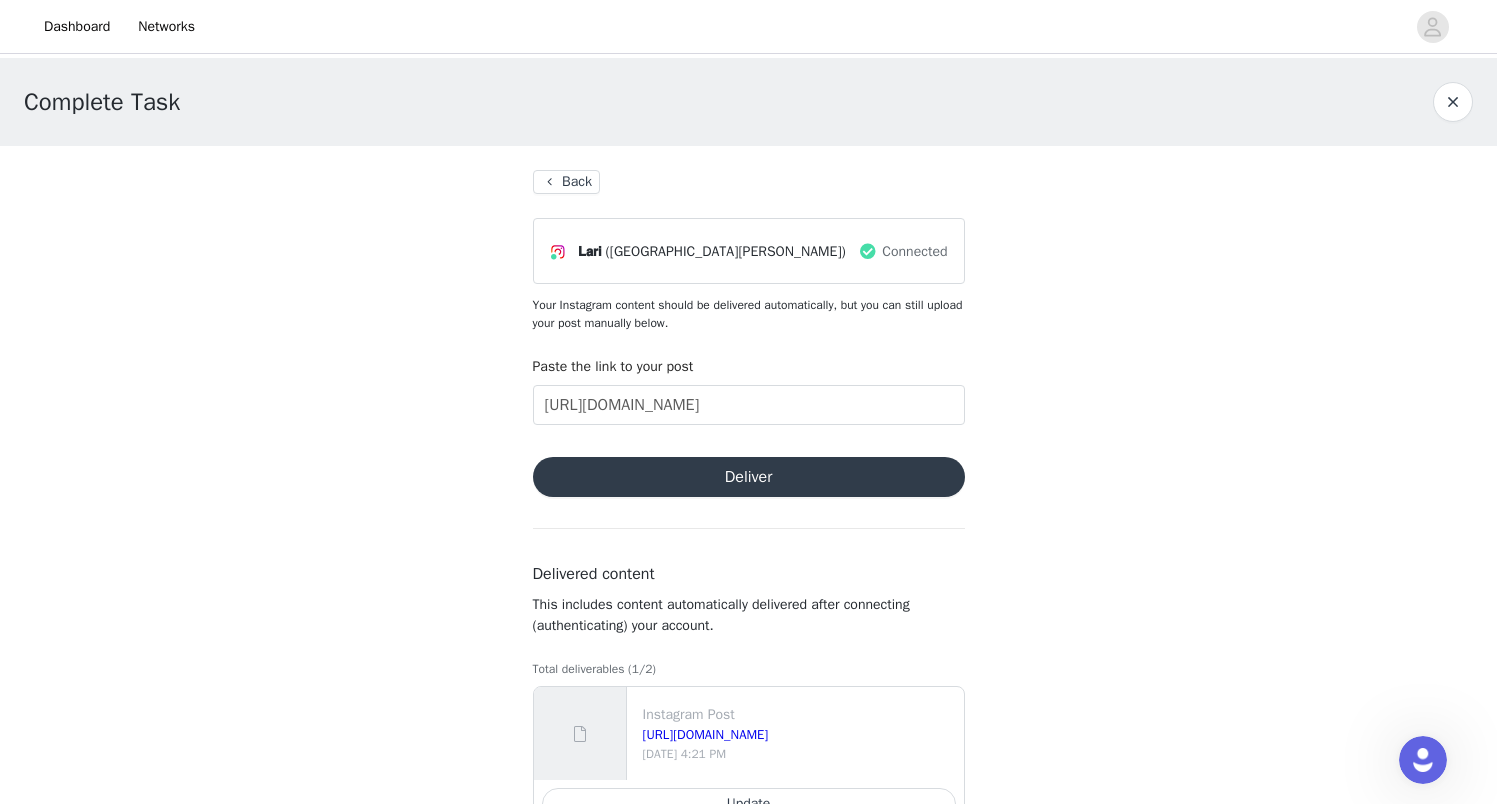 click on "Deliver" at bounding box center [749, 477] 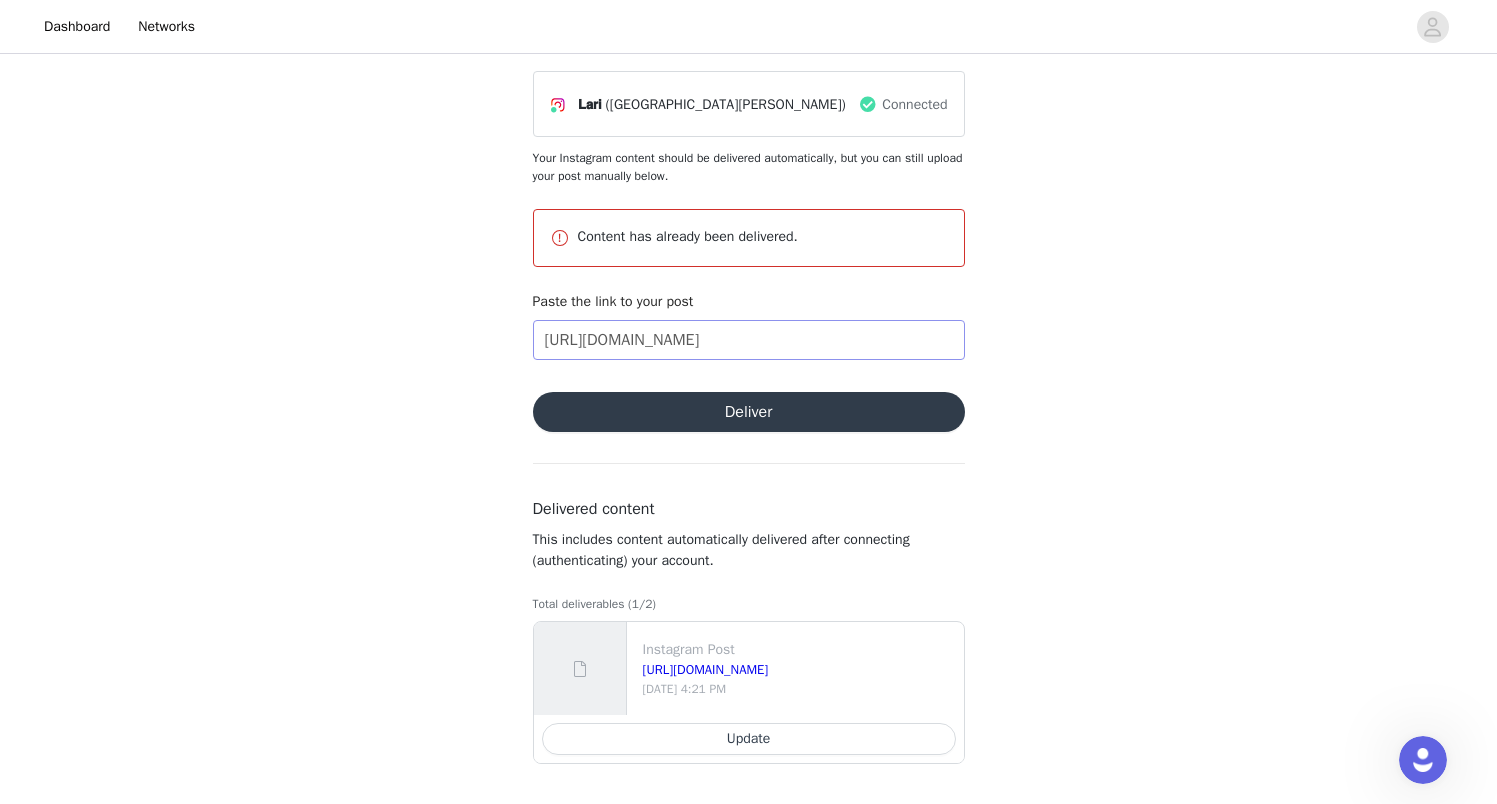 scroll, scrollTop: 147, scrollLeft: 0, axis: vertical 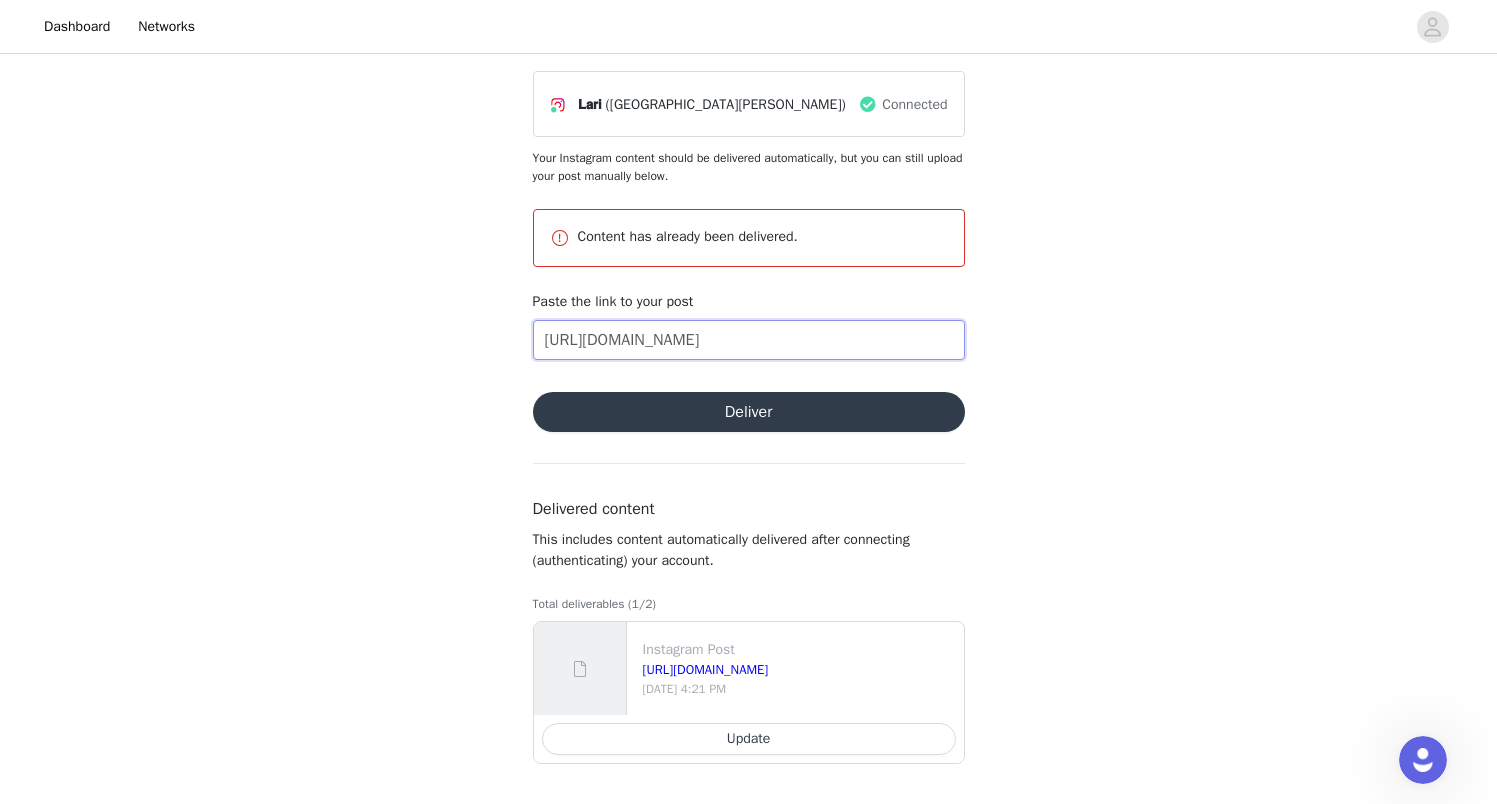 click on "https://www.instagram.com/p/DMF7R-XNF_q/?utm_source=ig_web_copy_link&igsh=MzRlODBiNWFlZA==" at bounding box center [749, 340] 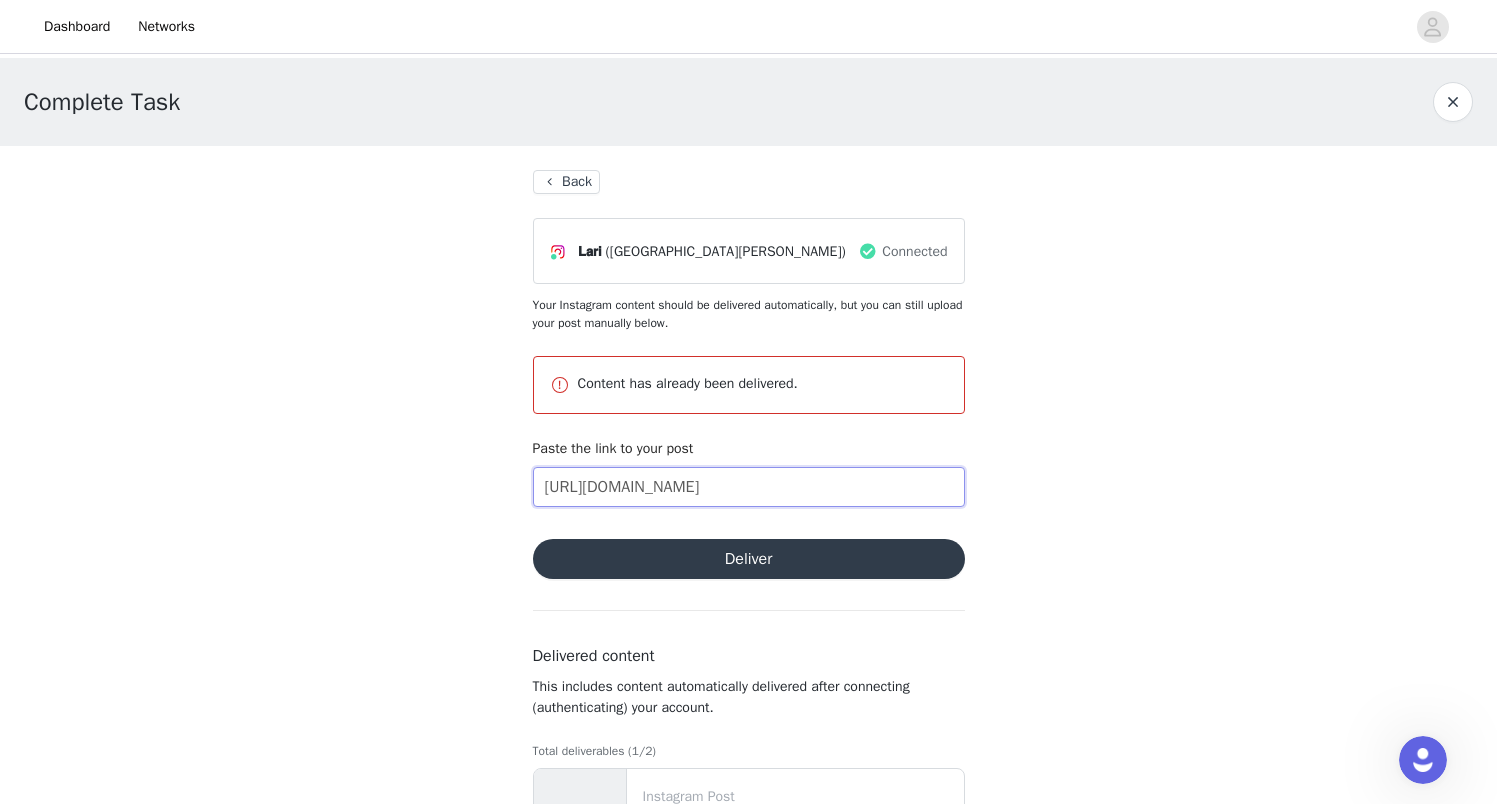 scroll, scrollTop: 0, scrollLeft: 0, axis: both 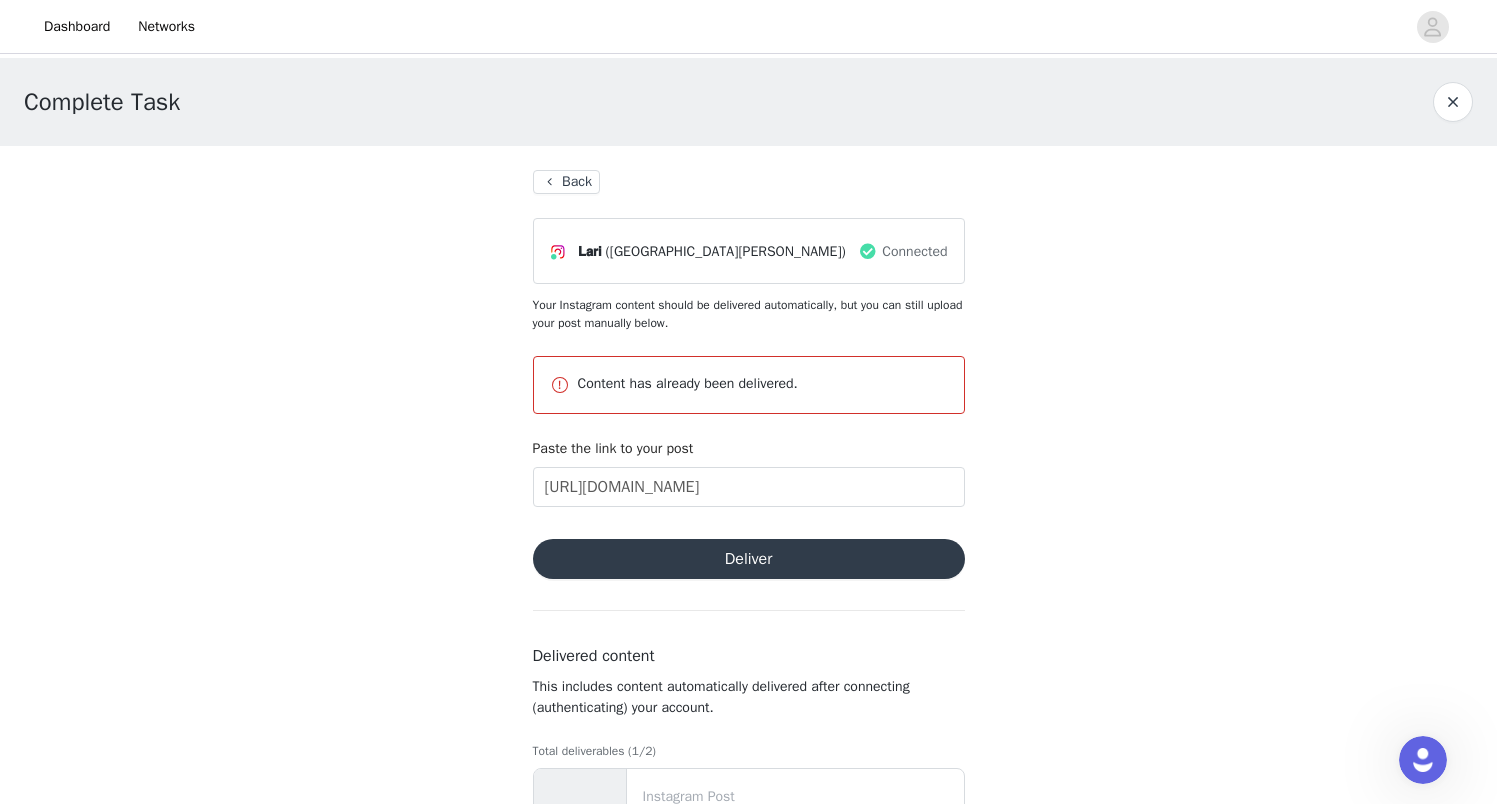 click on "Back" at bounding box center [566, 182] 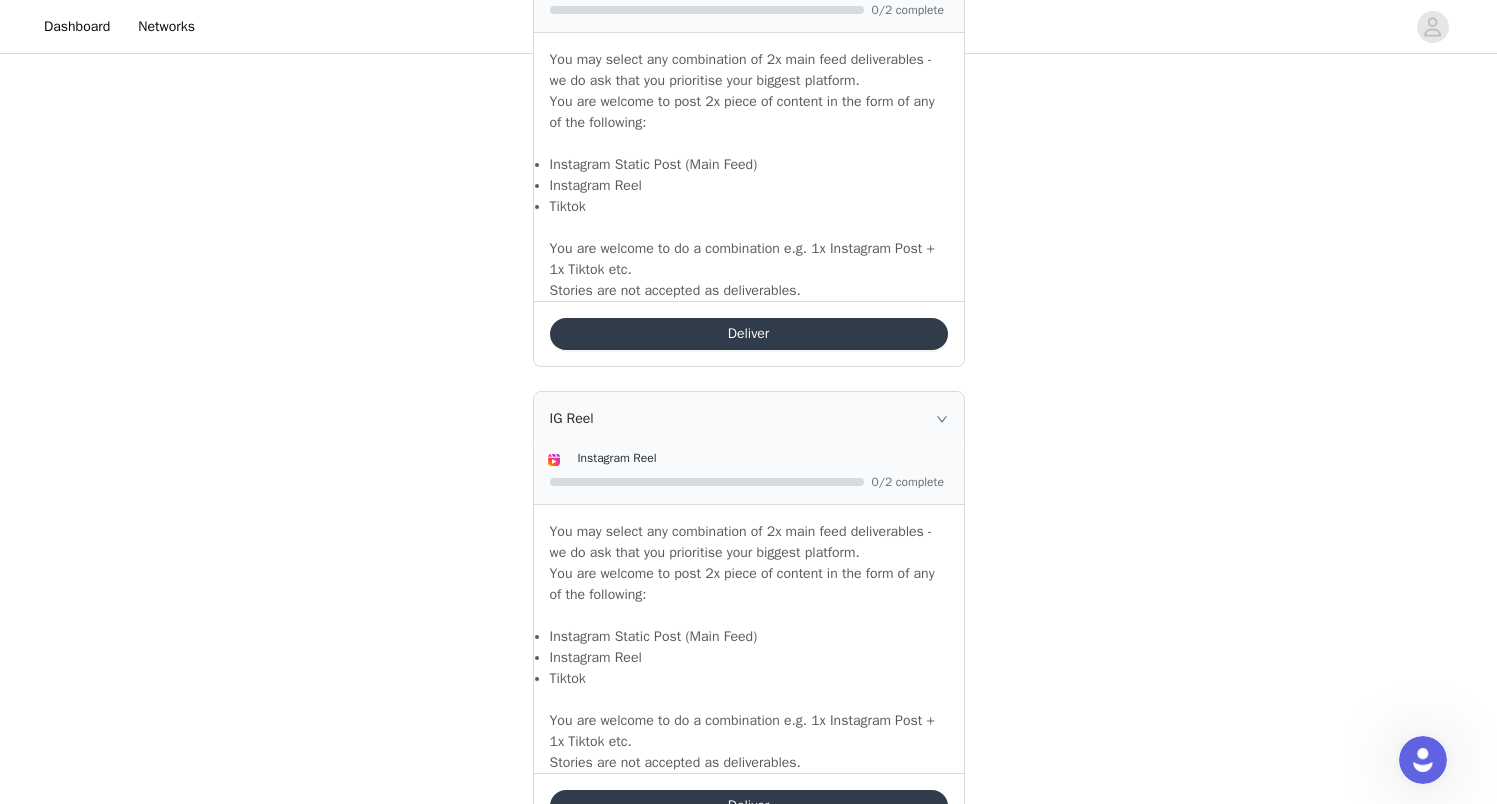scroll, scrollTop: 1459, scrollLeft: 0, axis: vertical 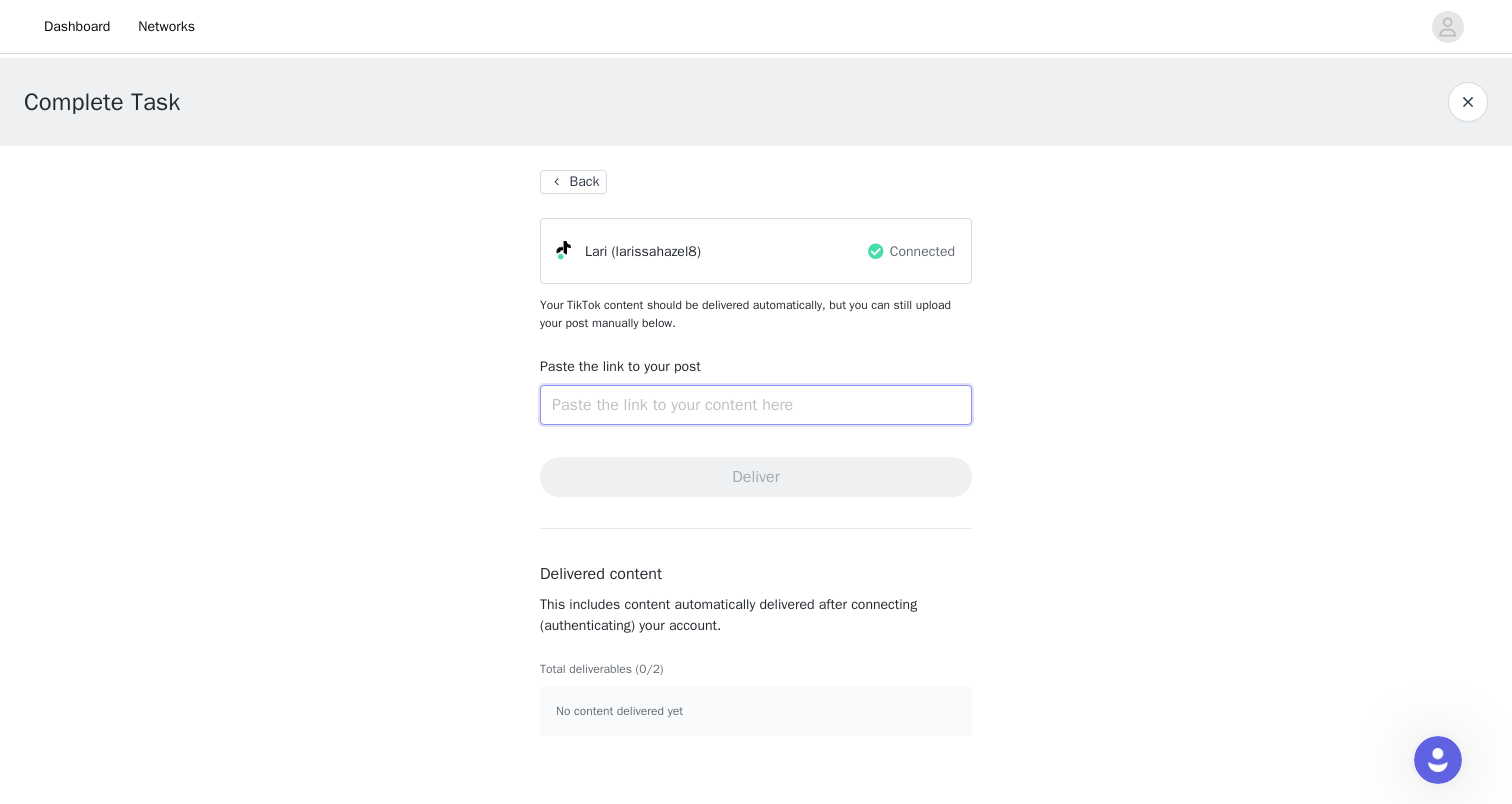click at bounding box center (756, 405) 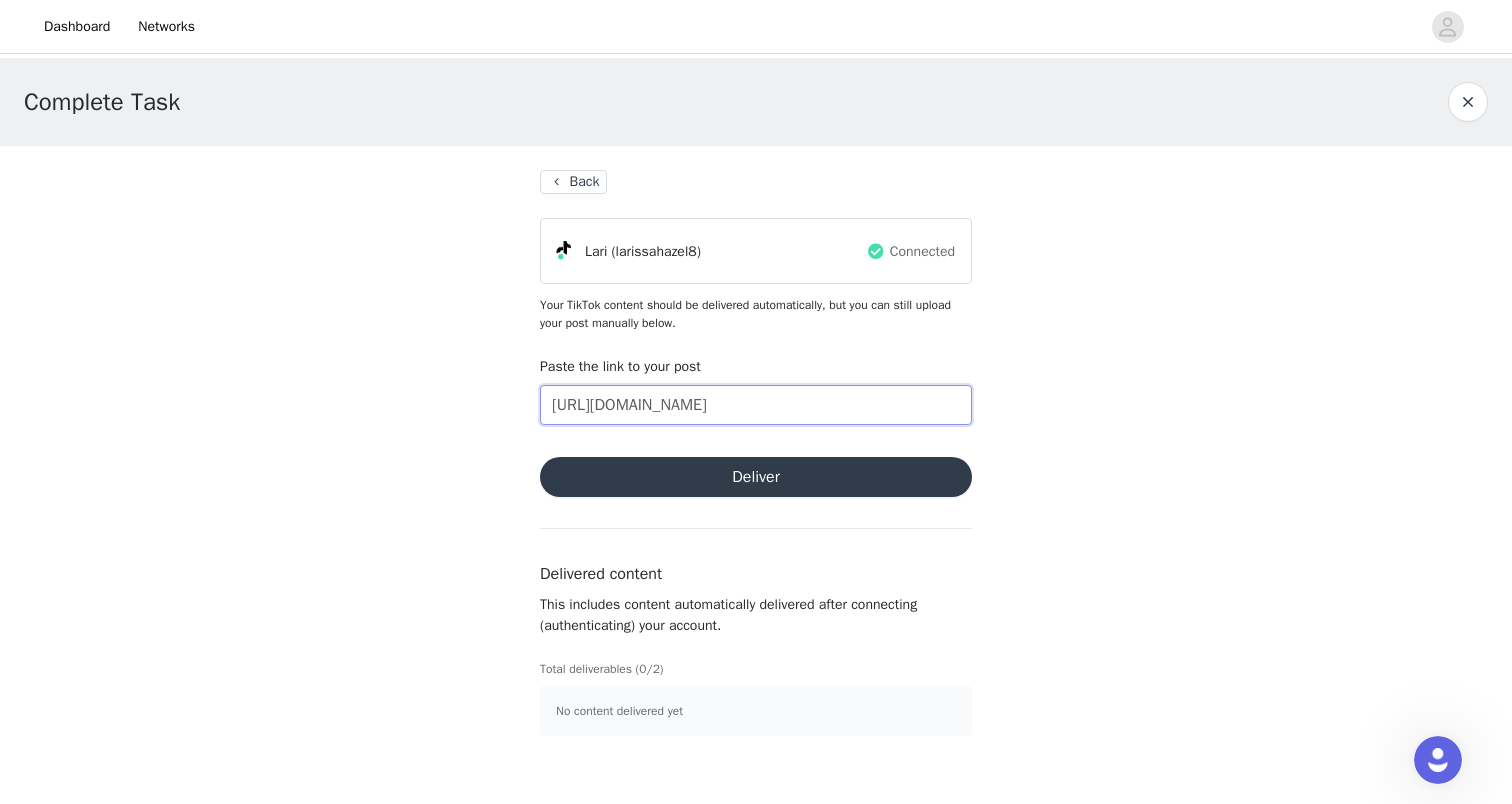 type on "https://www.tiktok.com/@larissahazel8/photo/7526958636128570626?is_from_webapp=1&sender_device=pc&web_id=7472118970510738966" 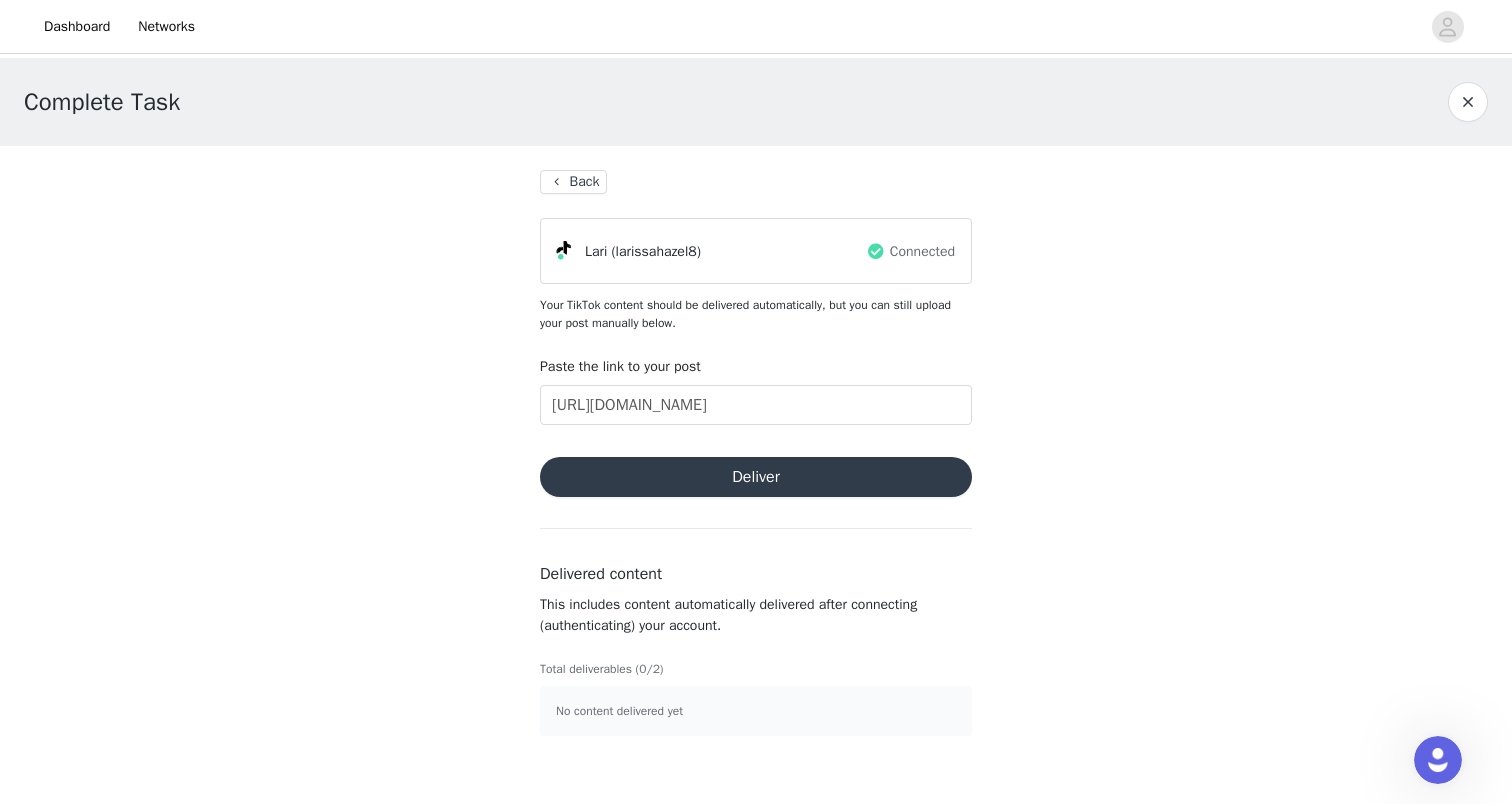 click on "Deliver" at bounding box center [756, 477] 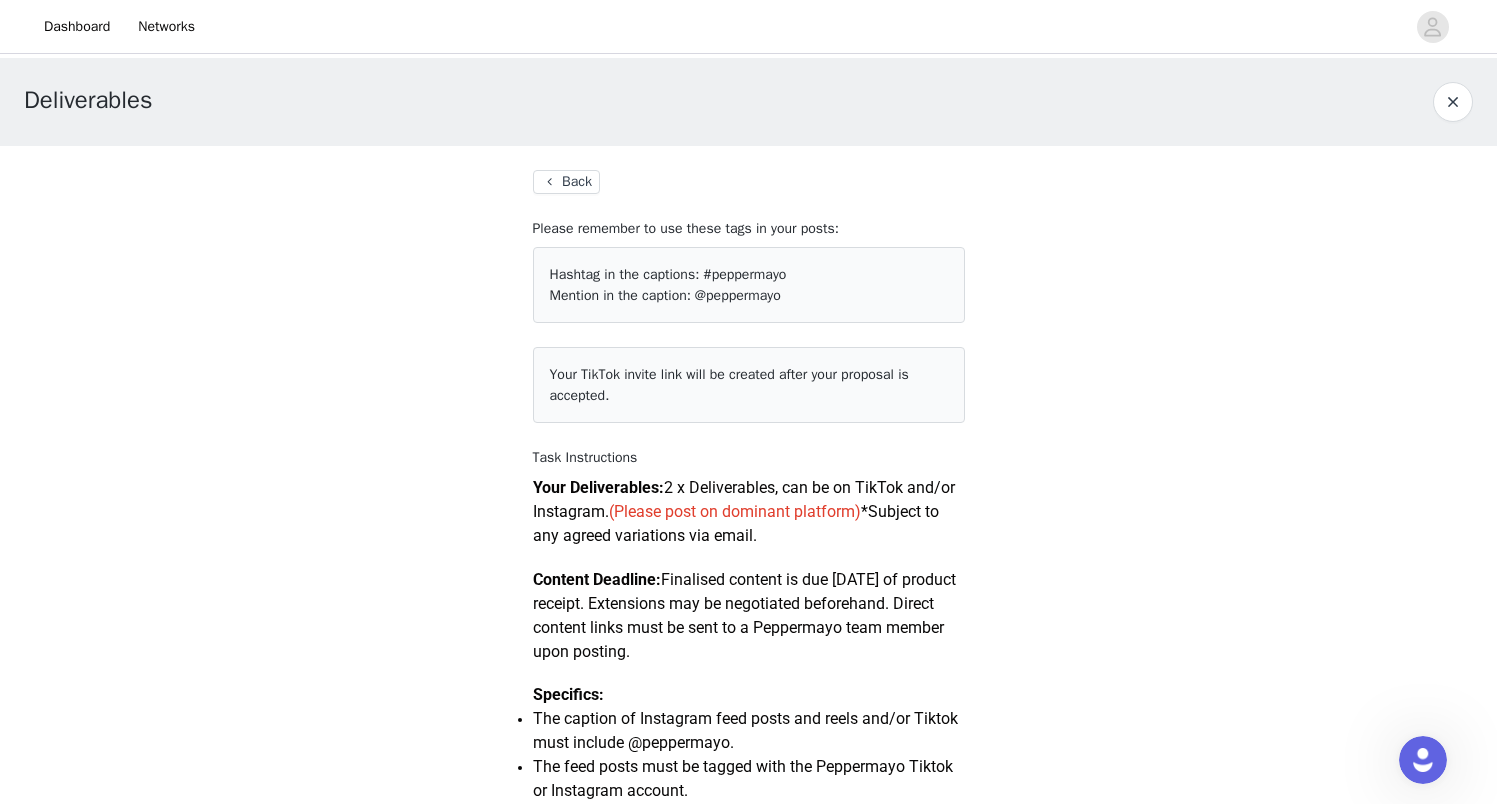scroll, scrollTop: 0, scrollLeft: 0, axis: both 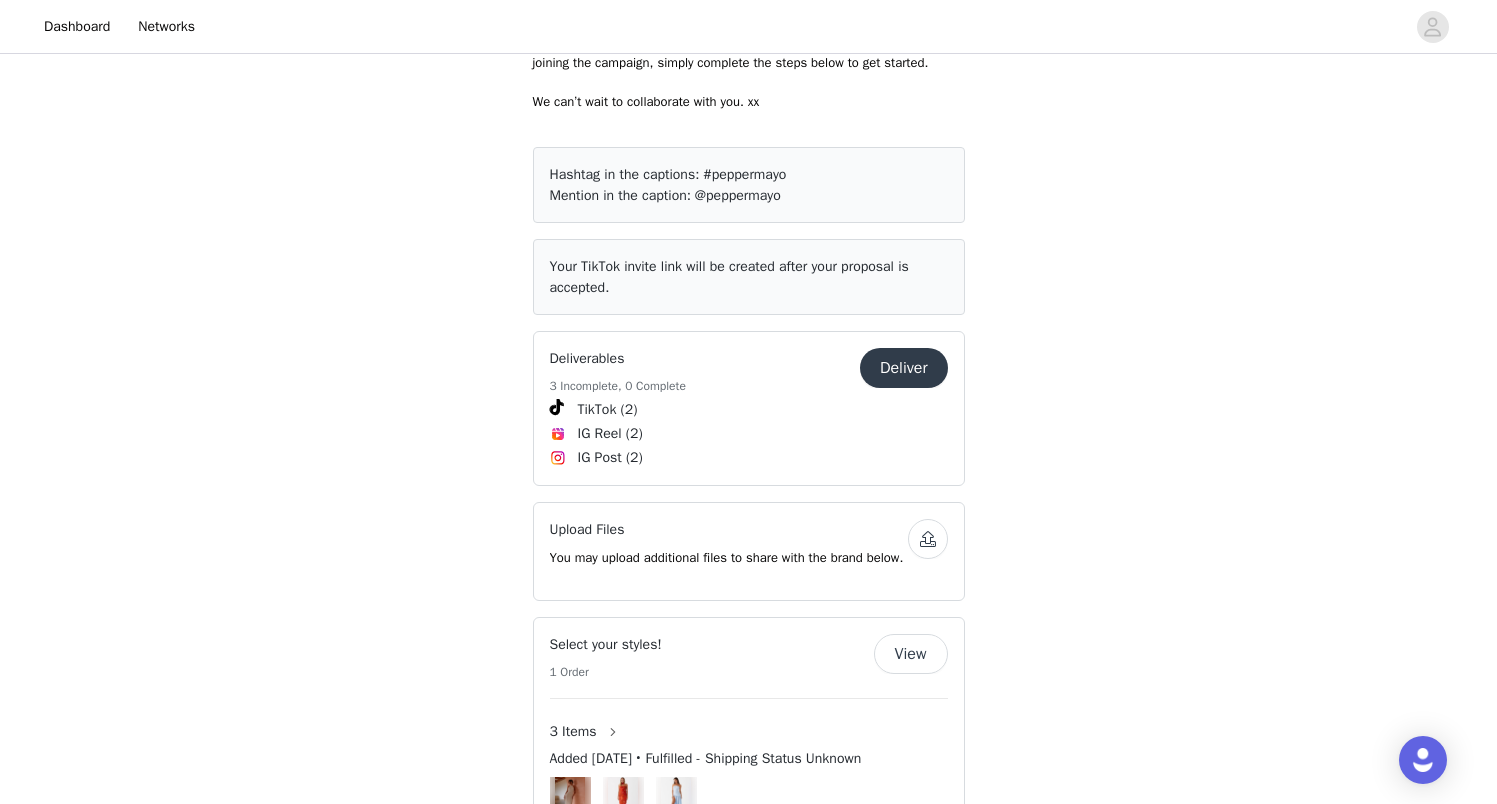 click on "Deliver" at bounding box center [904, 368] 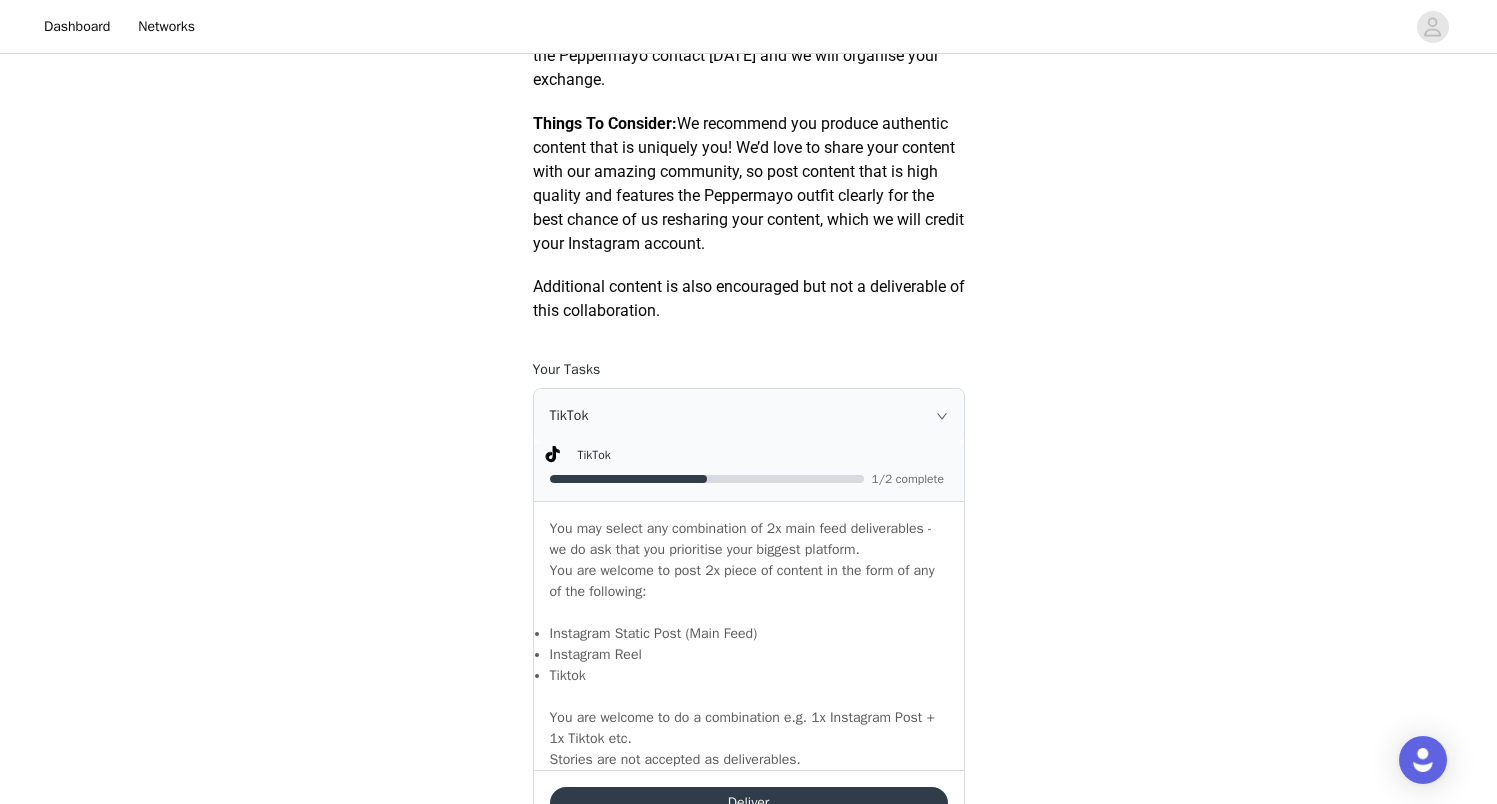 scroll, scrollTop: 997, scrollLeft: 0, axis: vertical 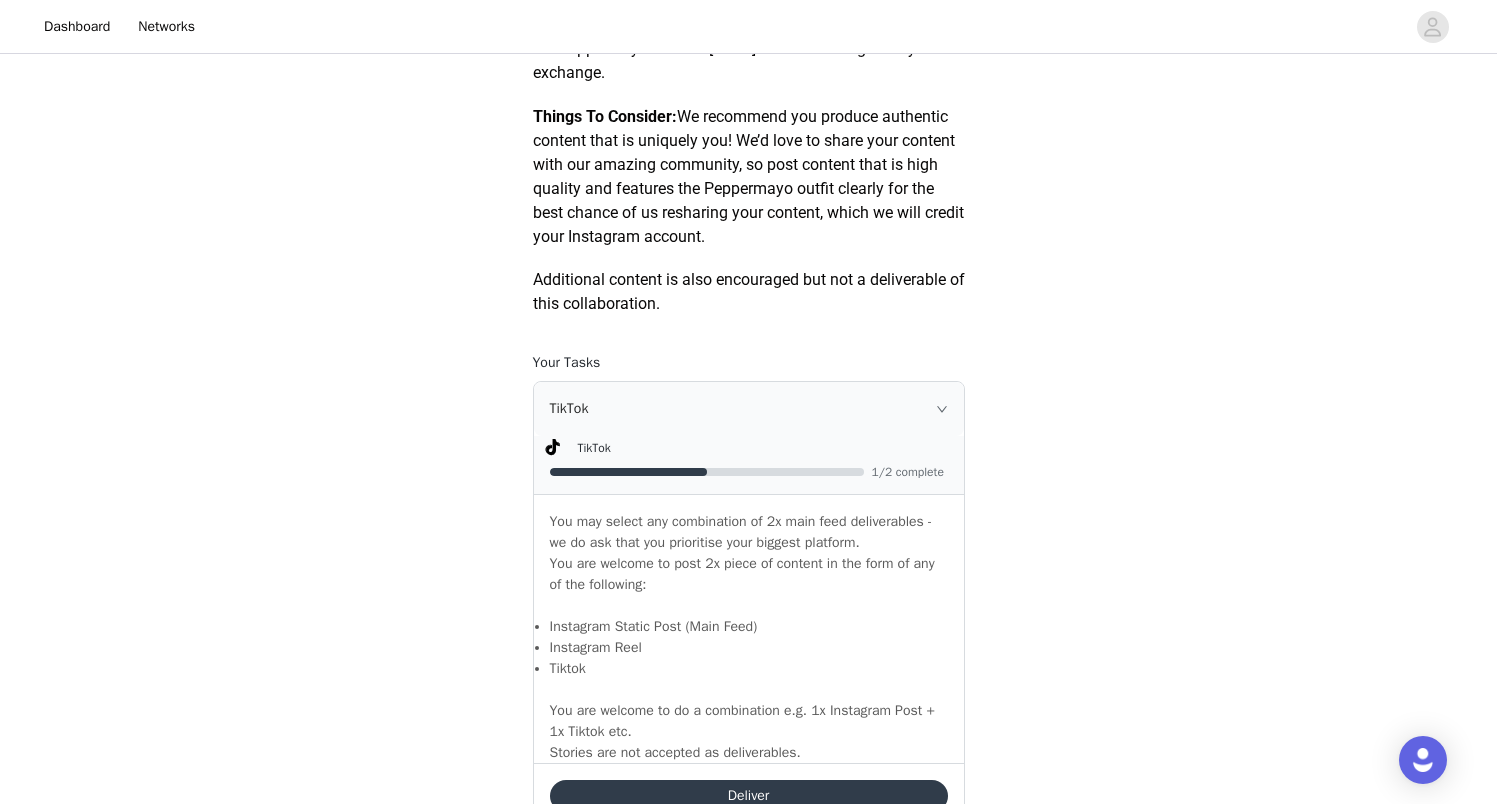 click 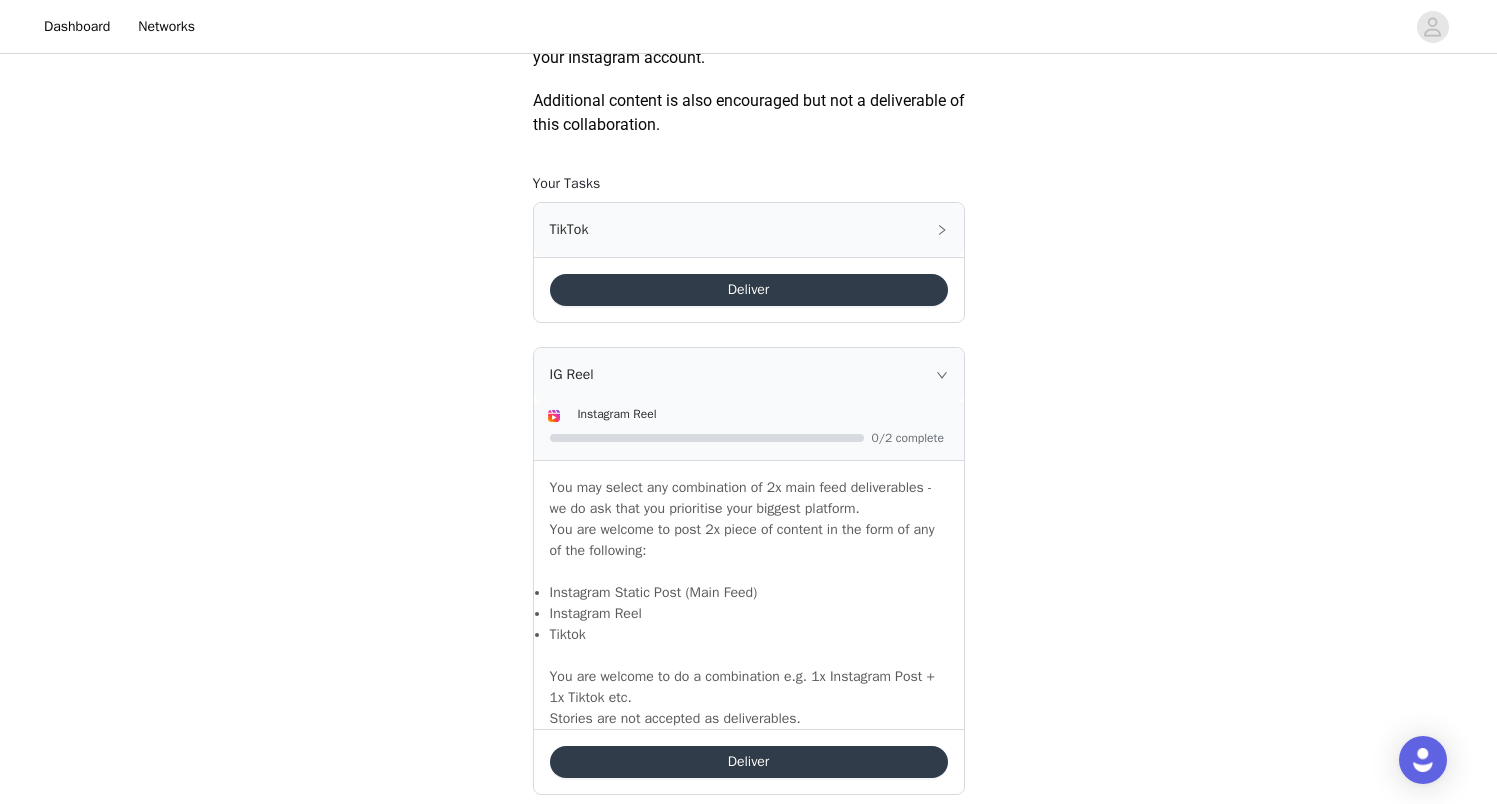 scroll, scrollTop: 1196, scrollLeft: 0, axis: vertical 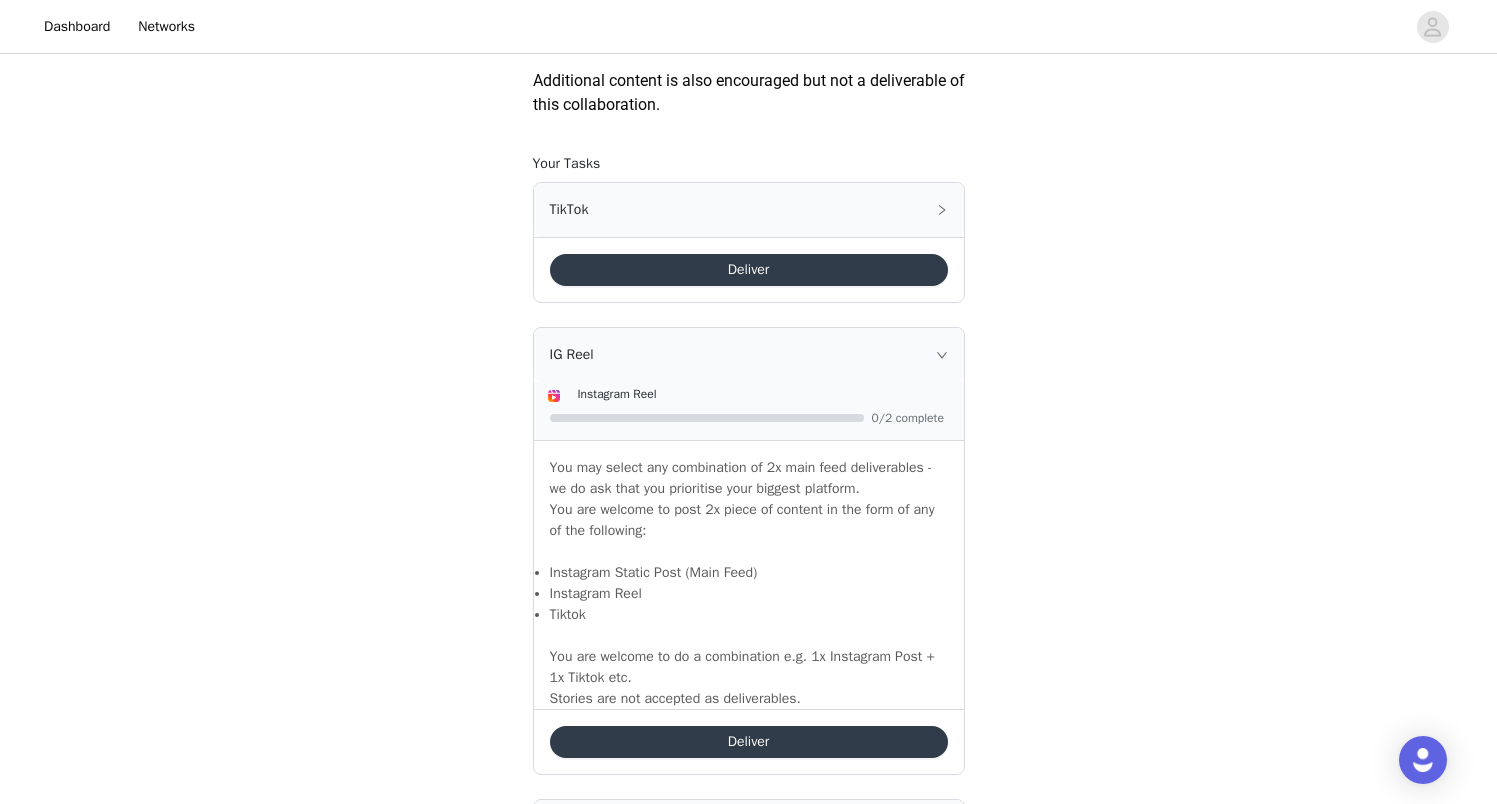 click 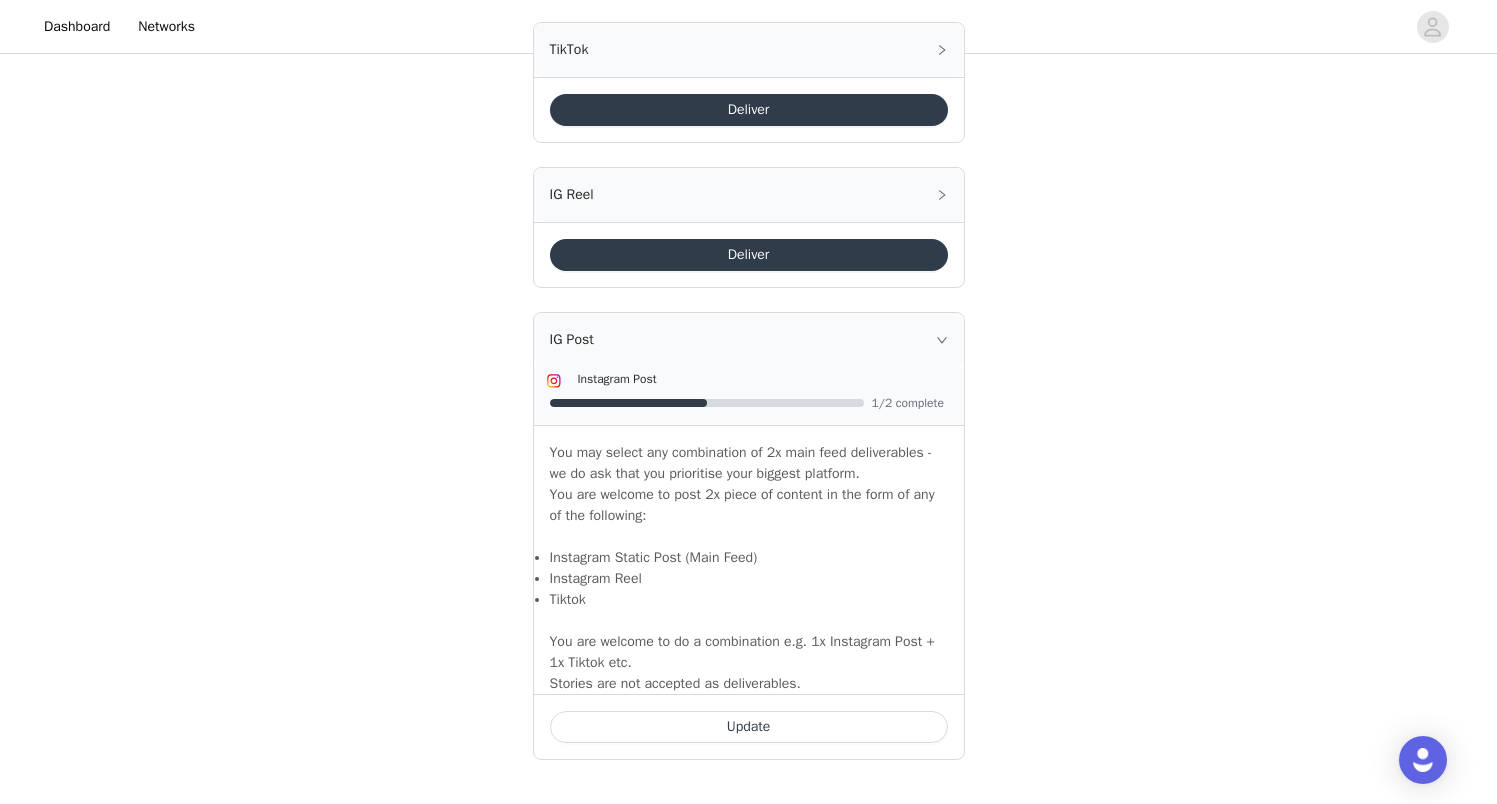 click on "IG Post" at bounding box center [749, 340] 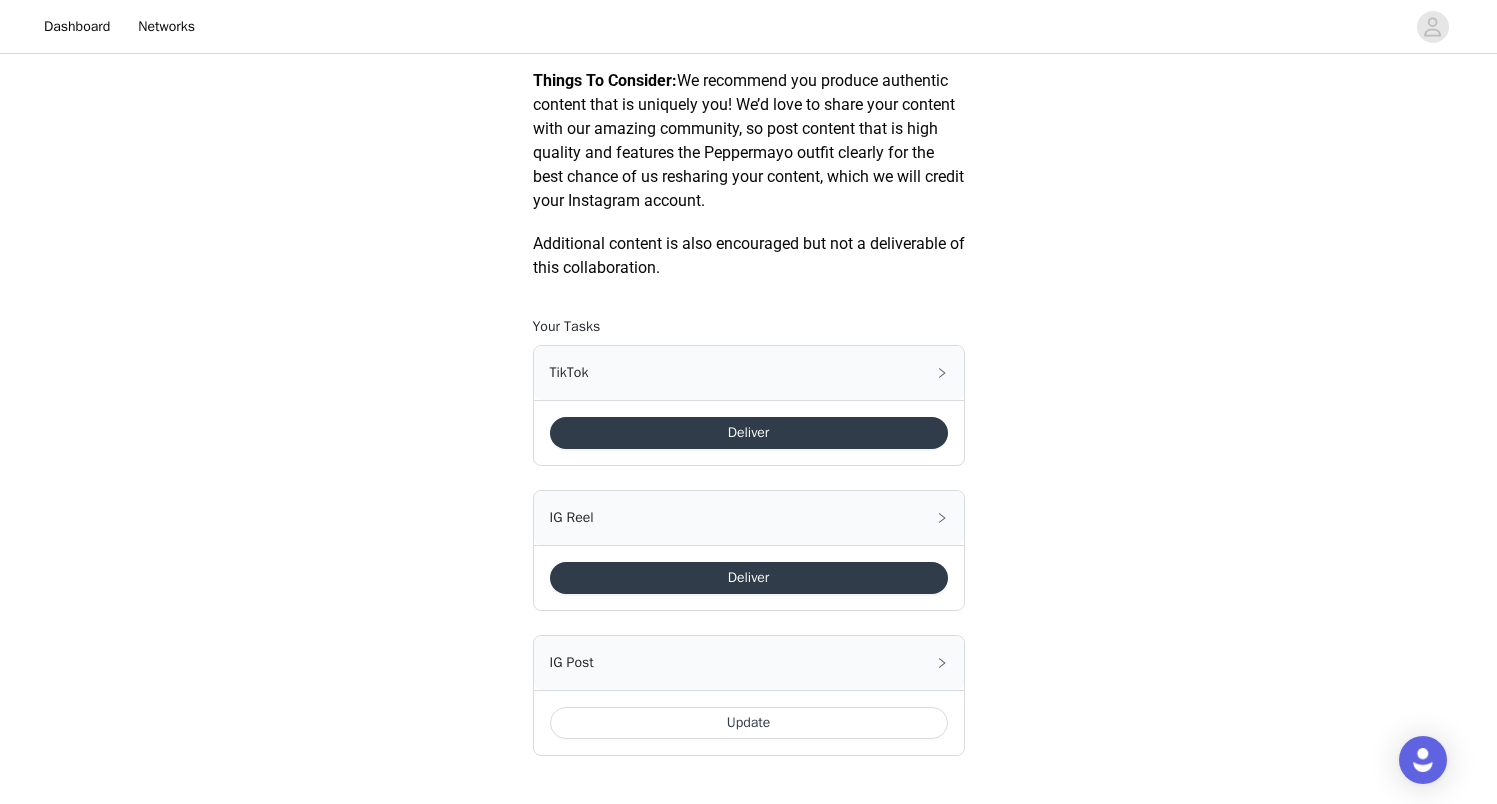 scroll, scrollTop: 1029, scrollLeft: 0, axis: vertical 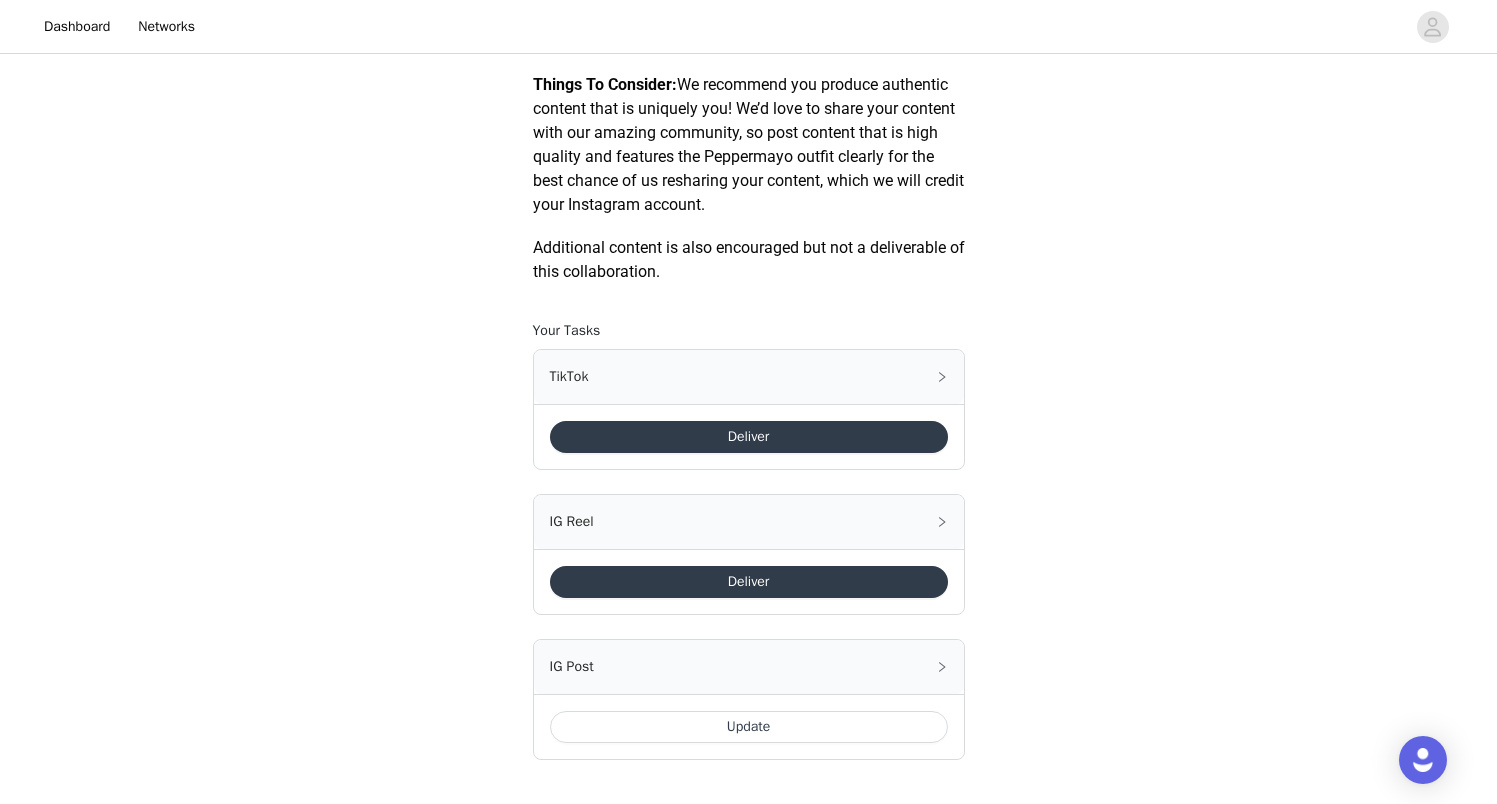 click on "Update" at bounding box center [749, 727] 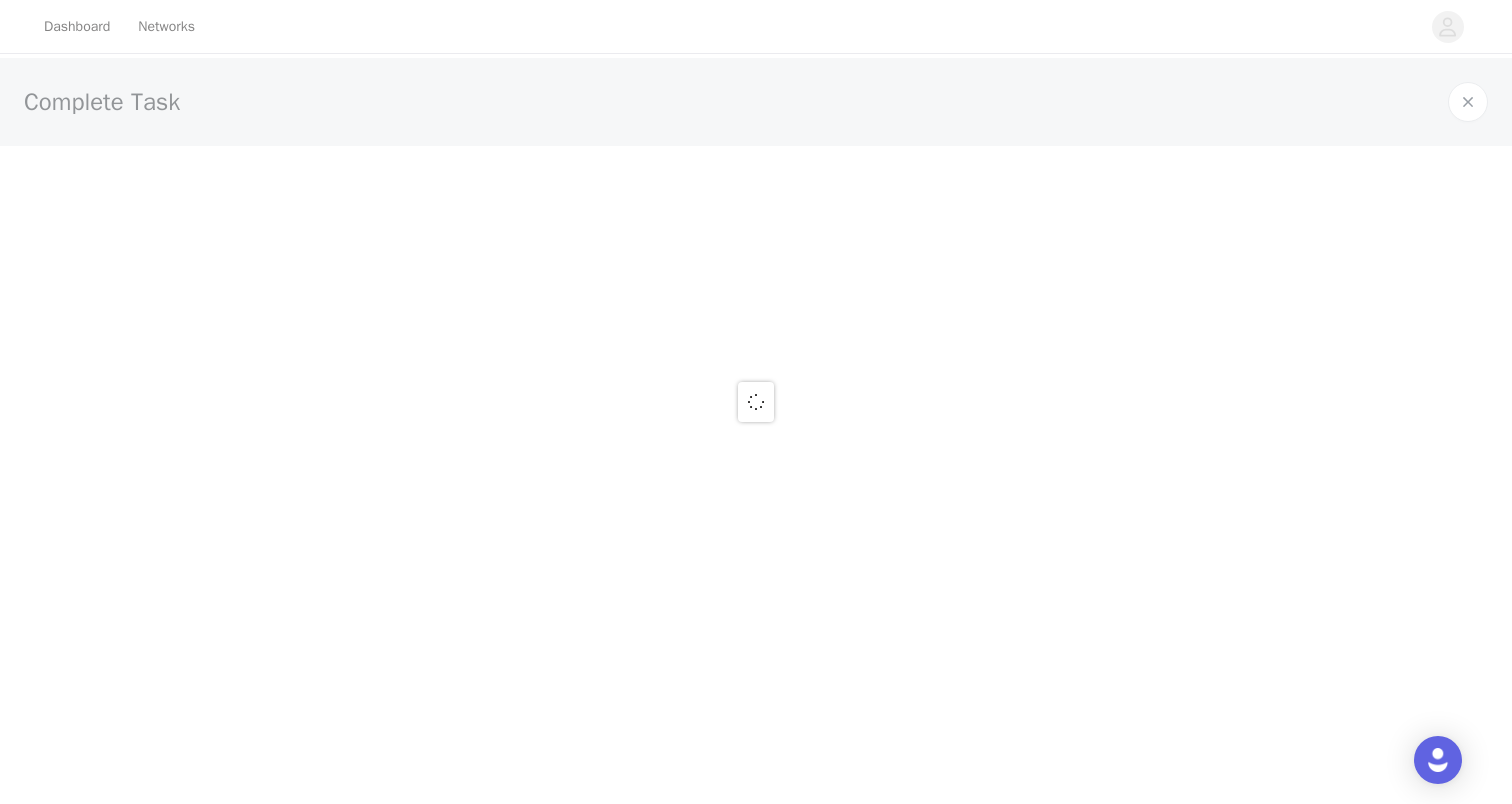 click at bounding box center [756, 402] 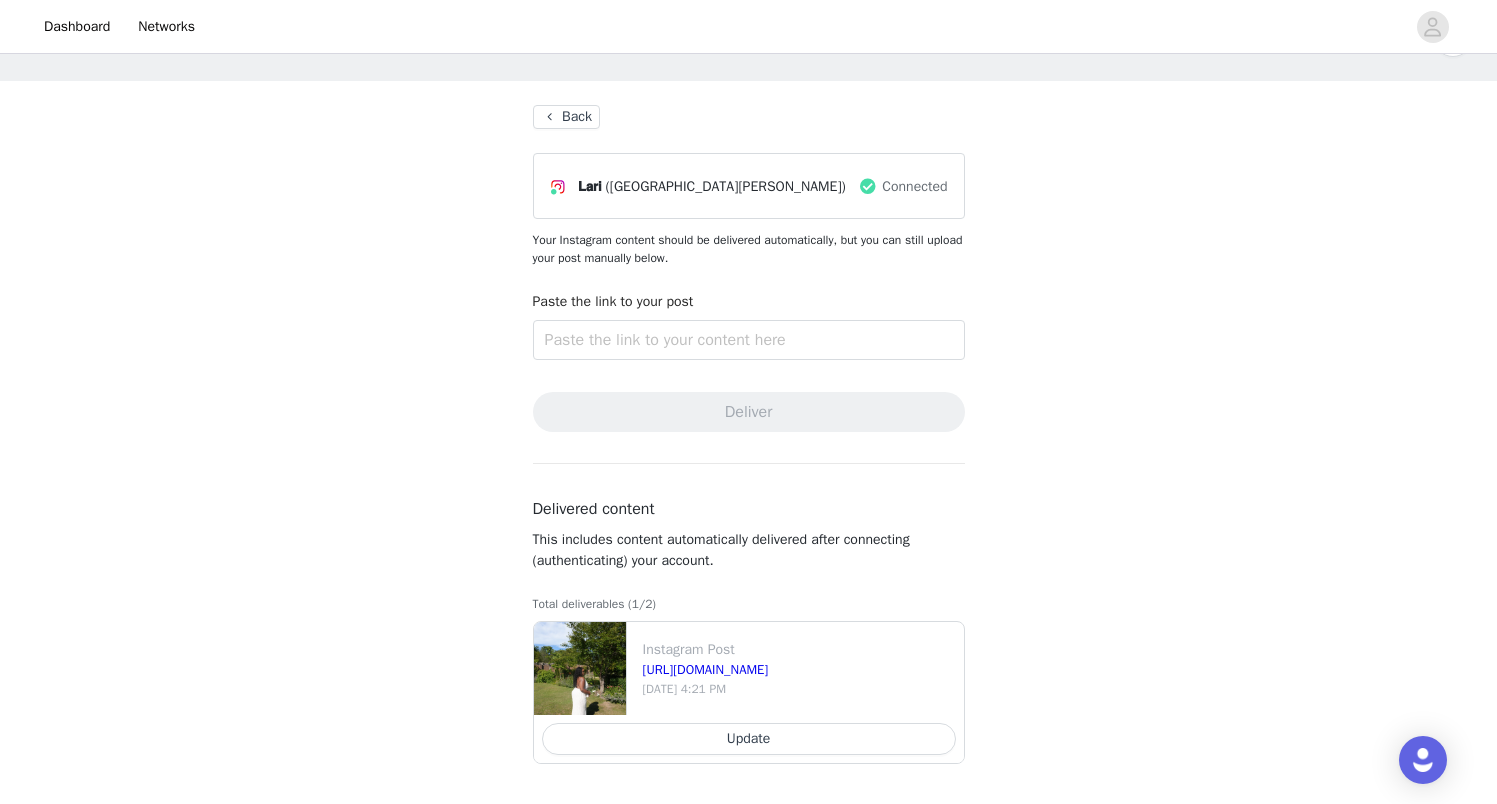 scroll, scrollTop: 65, scrollLeft: 0, axis: vertical 